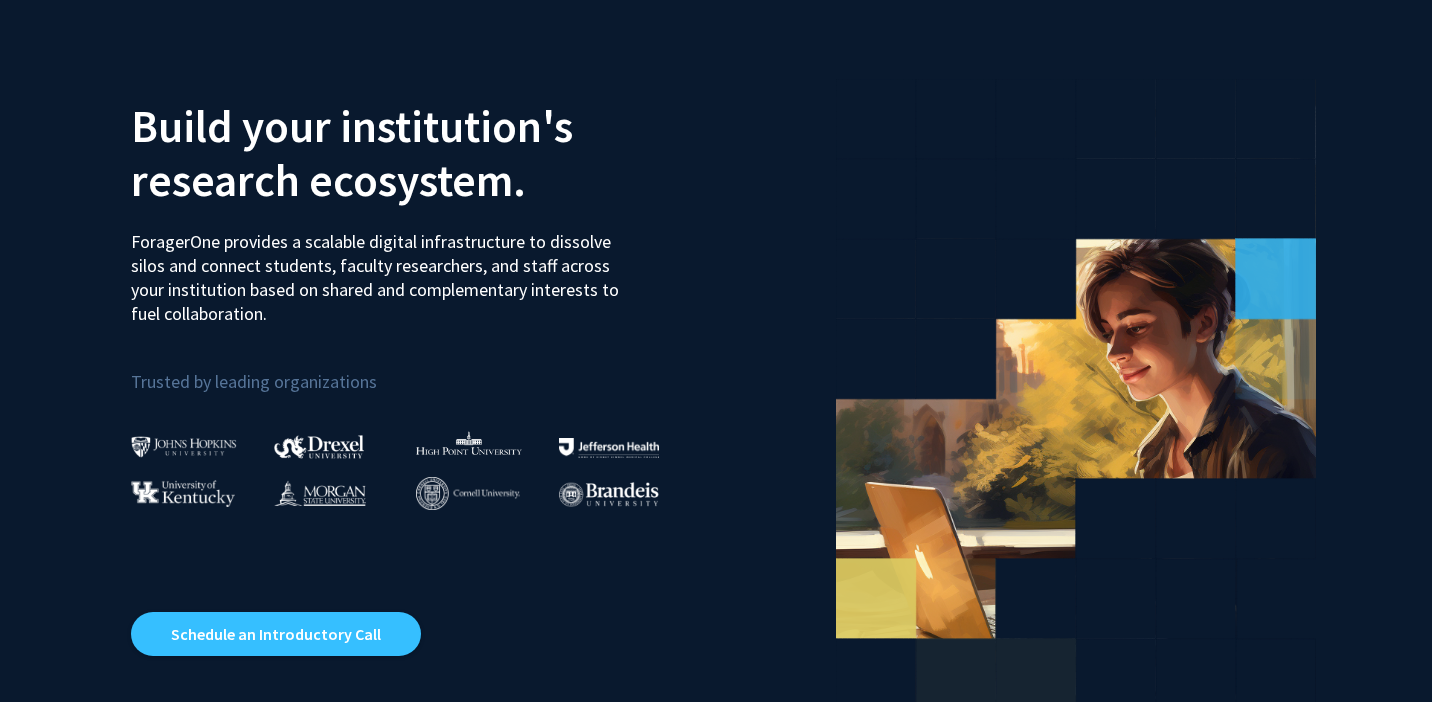scroll, scrollTop: 0, scrollLeft: 0, axis: both 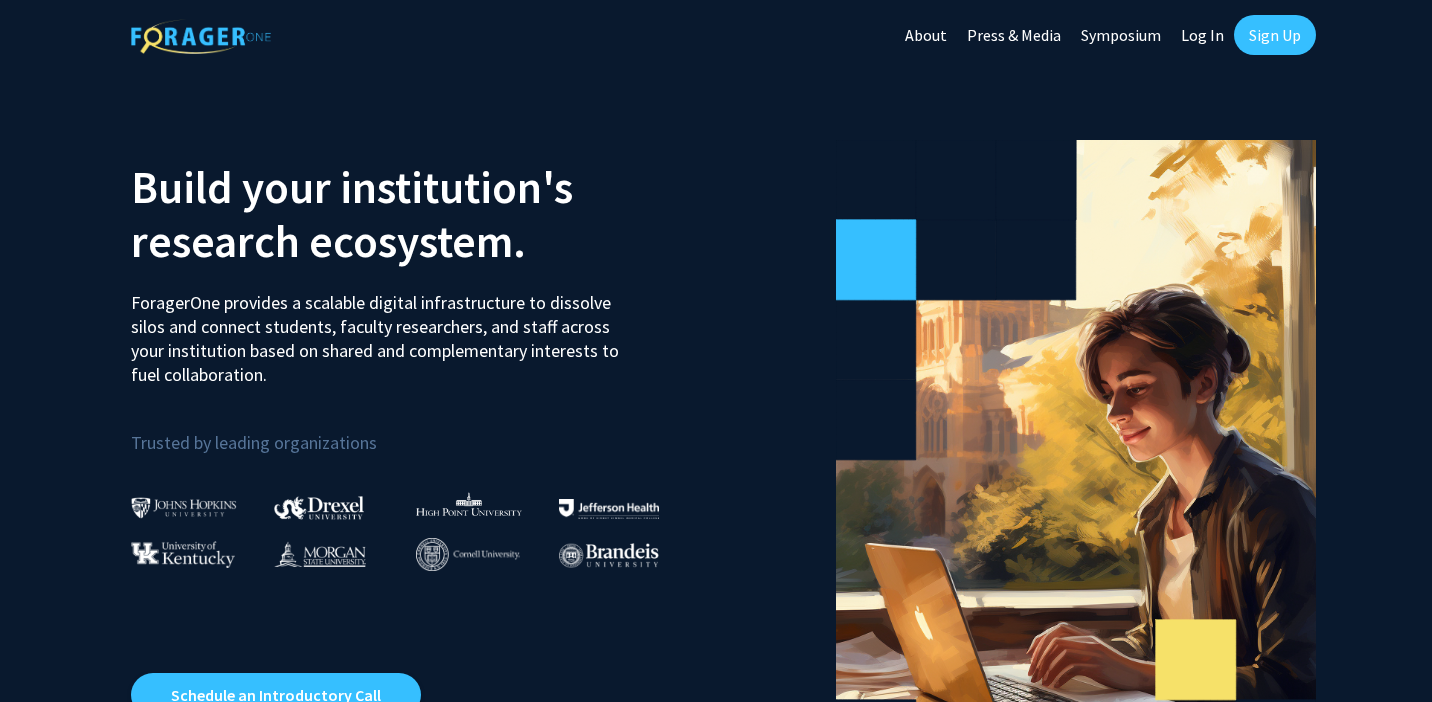 click on "Log In" 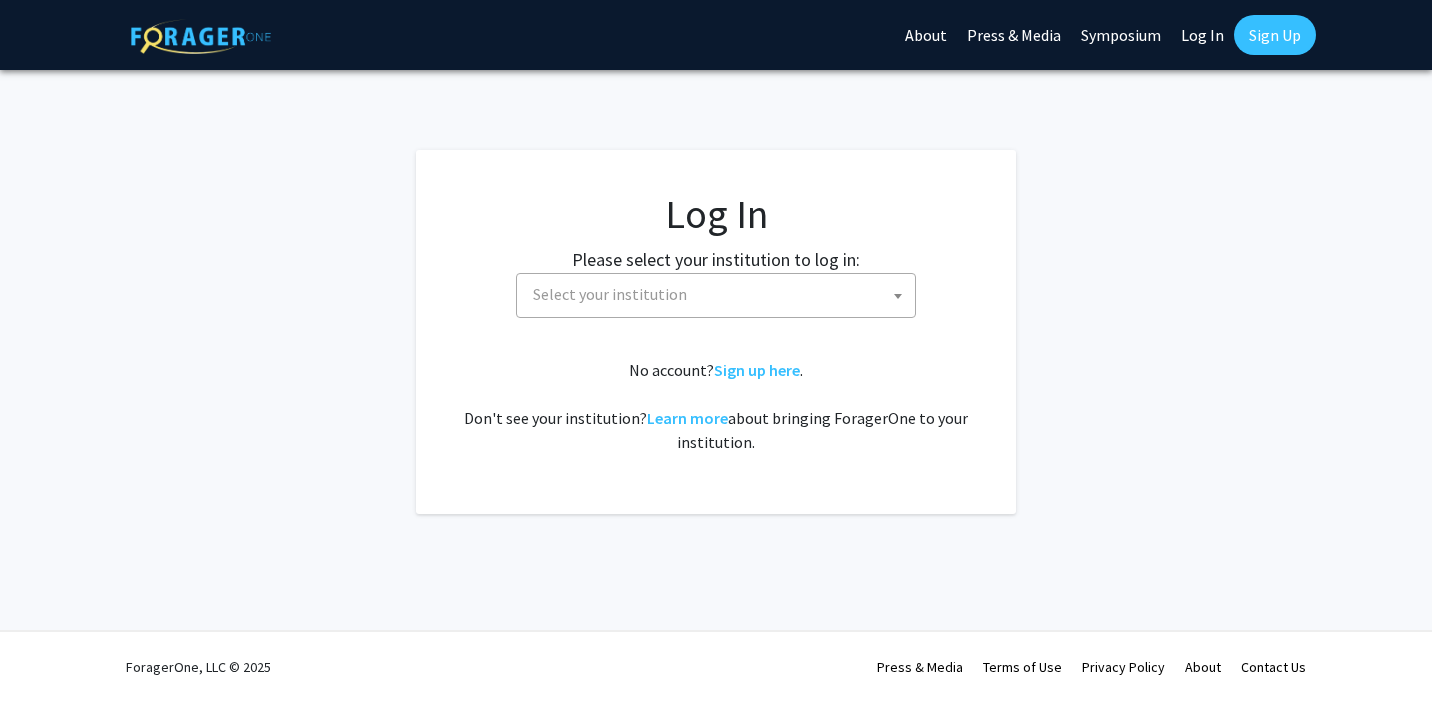 click 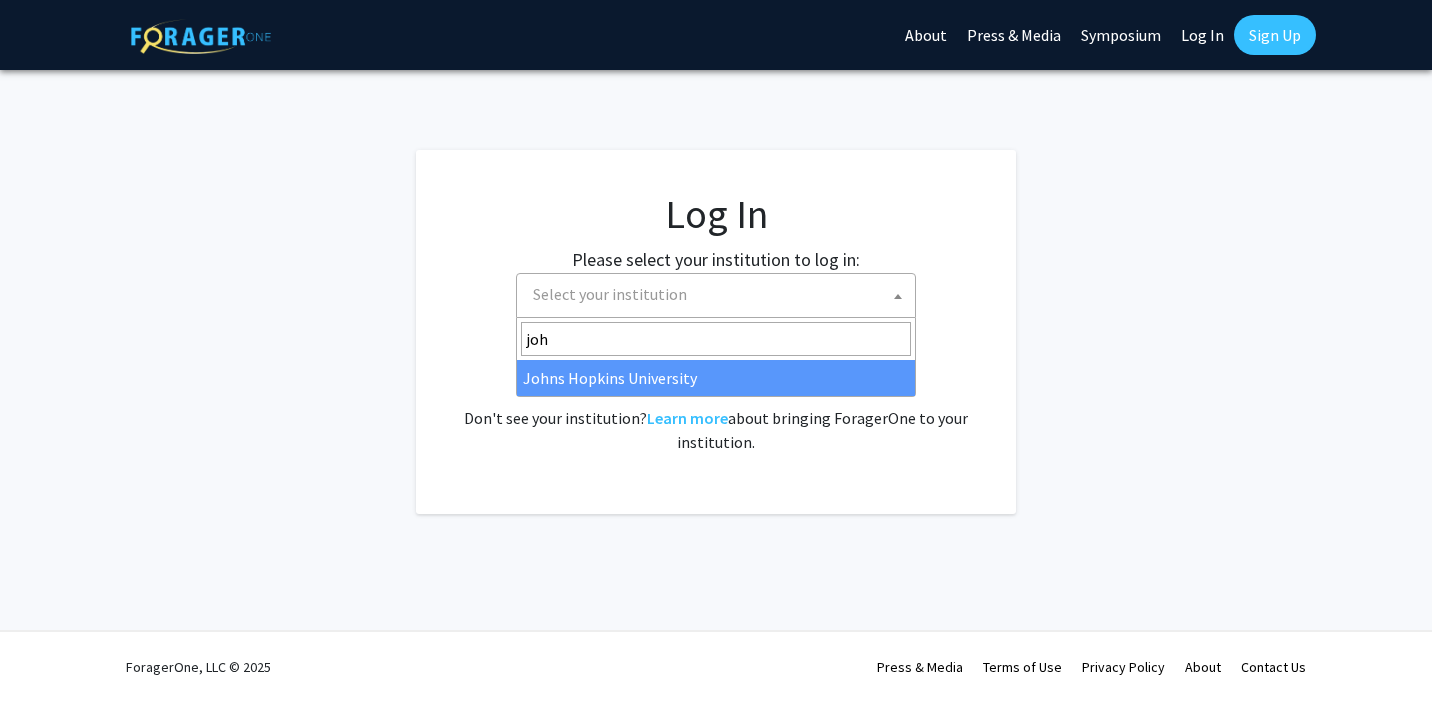 type on "joh" 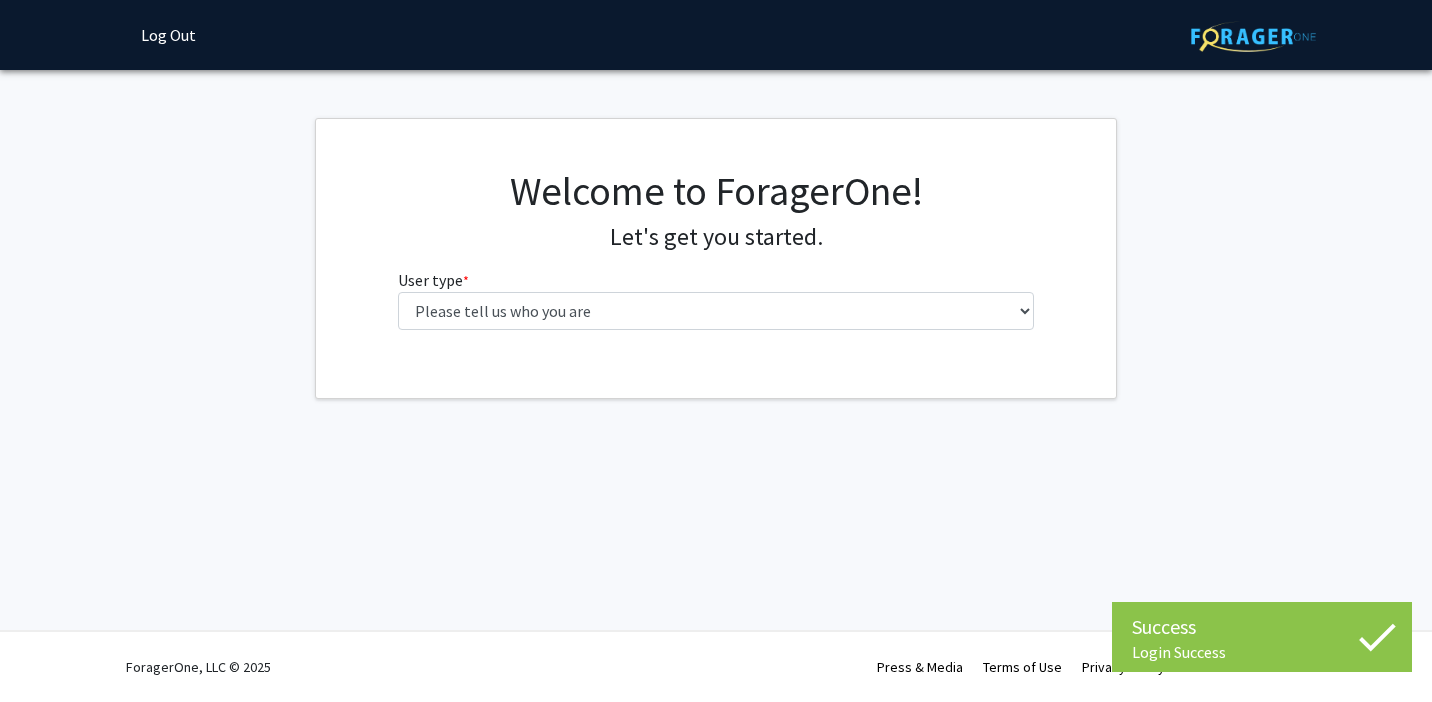 scroll, scrollTop: 0, scrollLeft: 0, axis: both 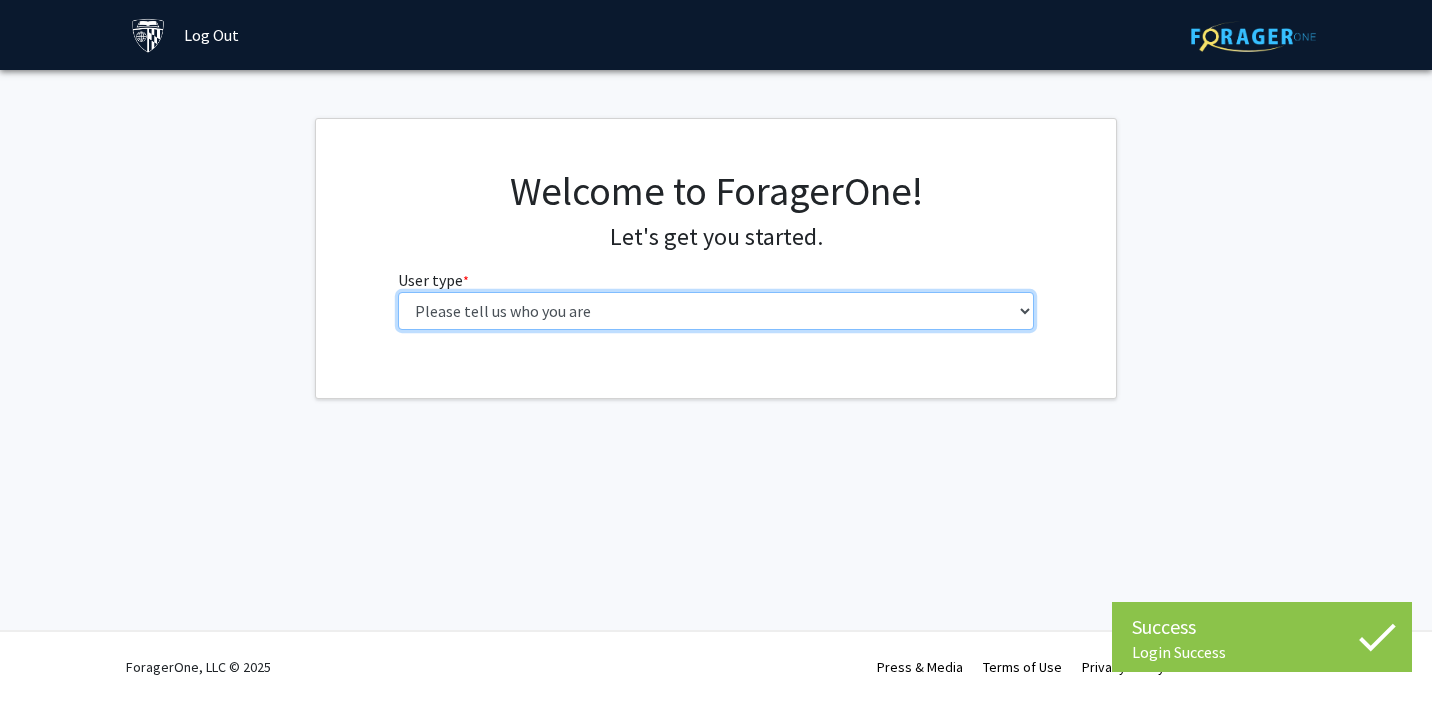 click on "Please tell us who you are  Undergraduate Student   Master's Student   Doctoral Candidate (PhD, MD, DMD, PharmD, etc.)   Postdoctoral Researcher / Research Staff / Medical Resident / Medical Fellow   Faculty   Administrative Staff" at bounding box center (716, 311) 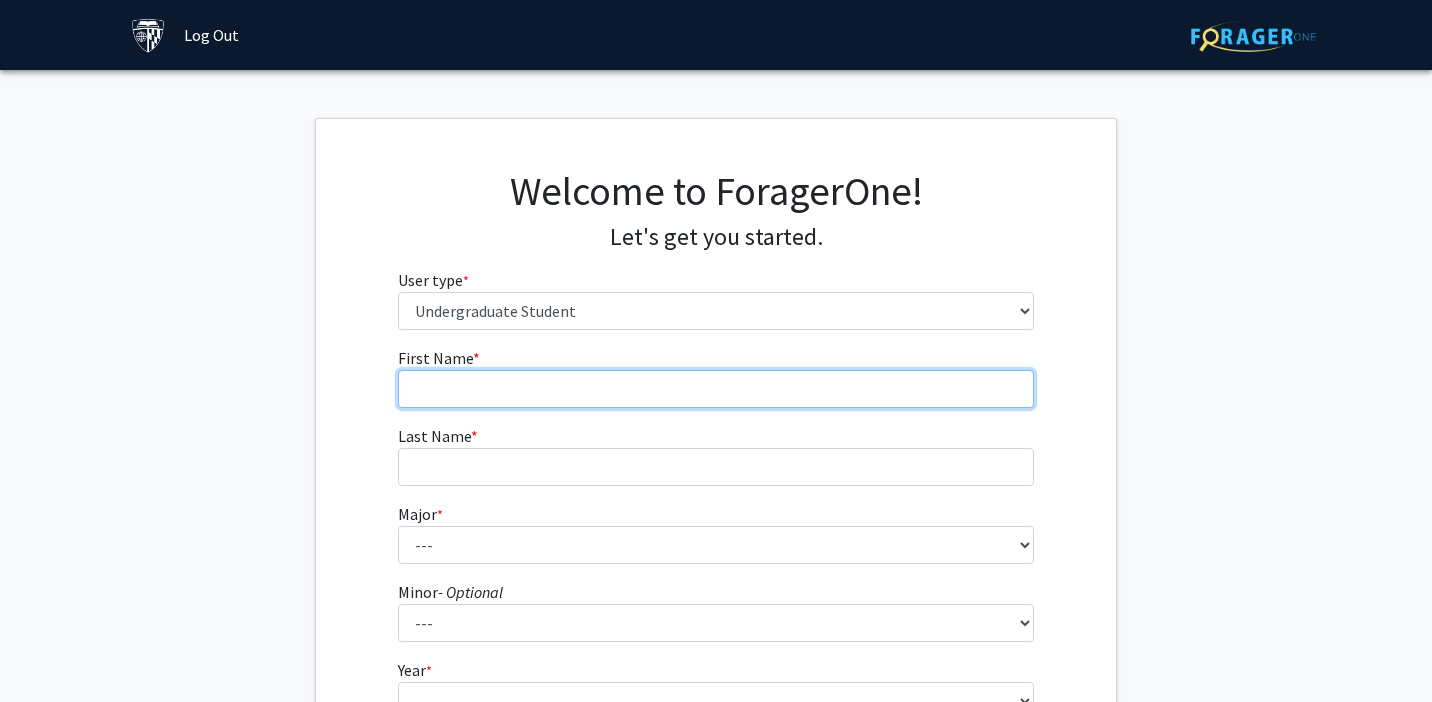 click on "First Name * required" at bounding box center [716, 389] 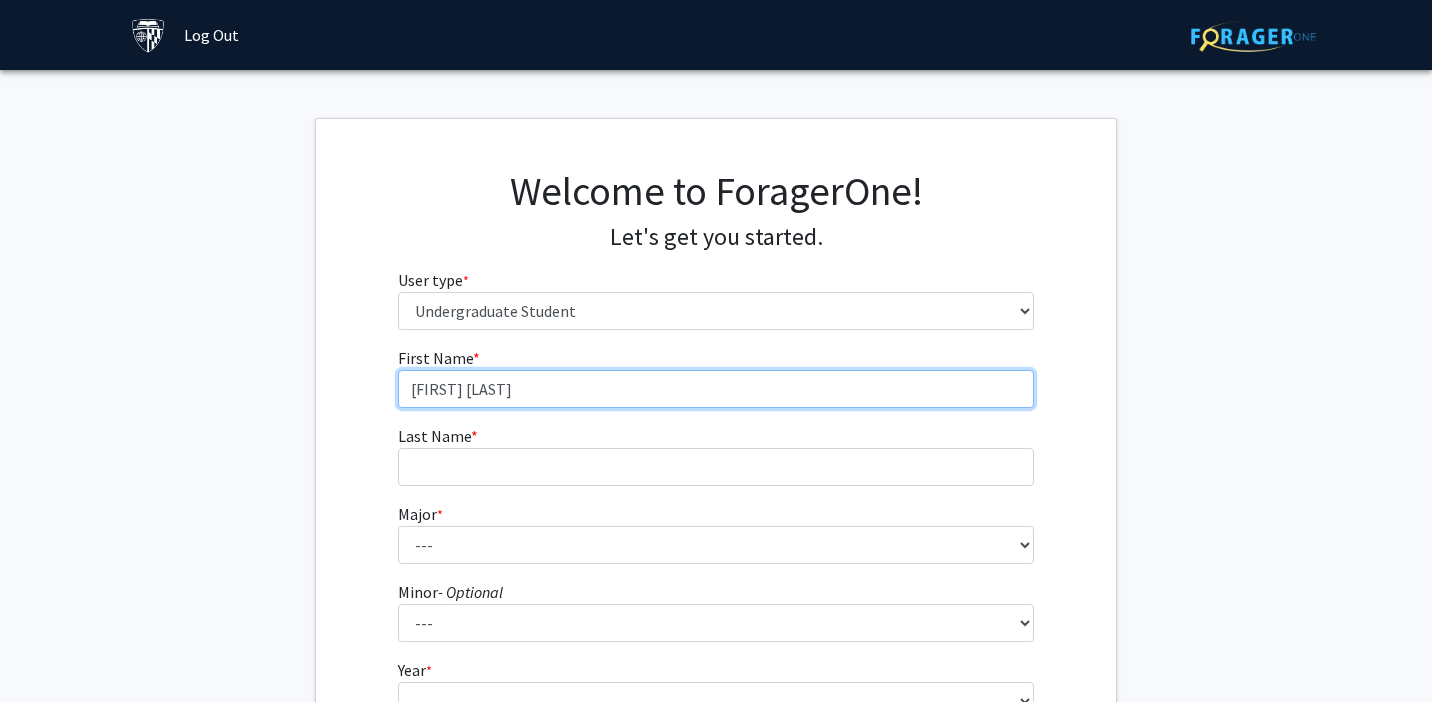 type on "[FIRST] [LAST]" 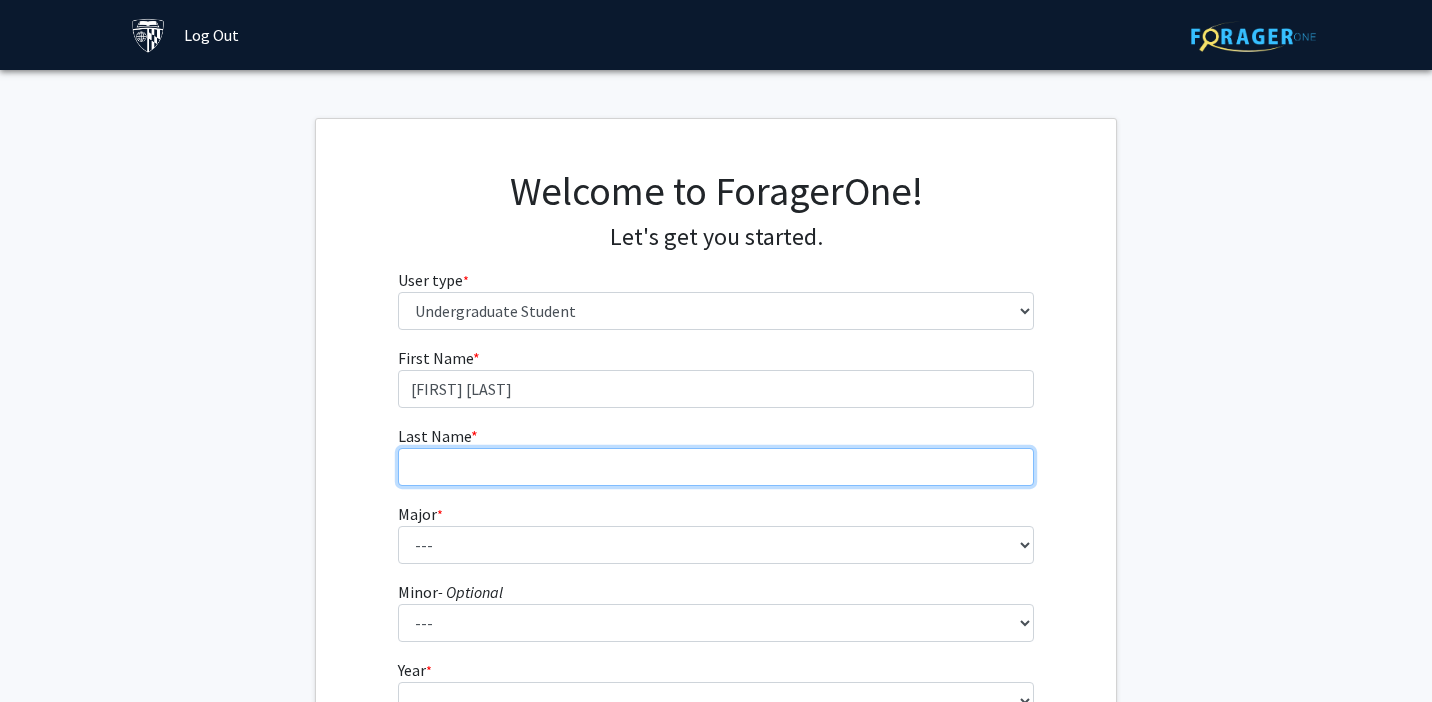 click on "Last Name * required" at bounding box center [716, 467] 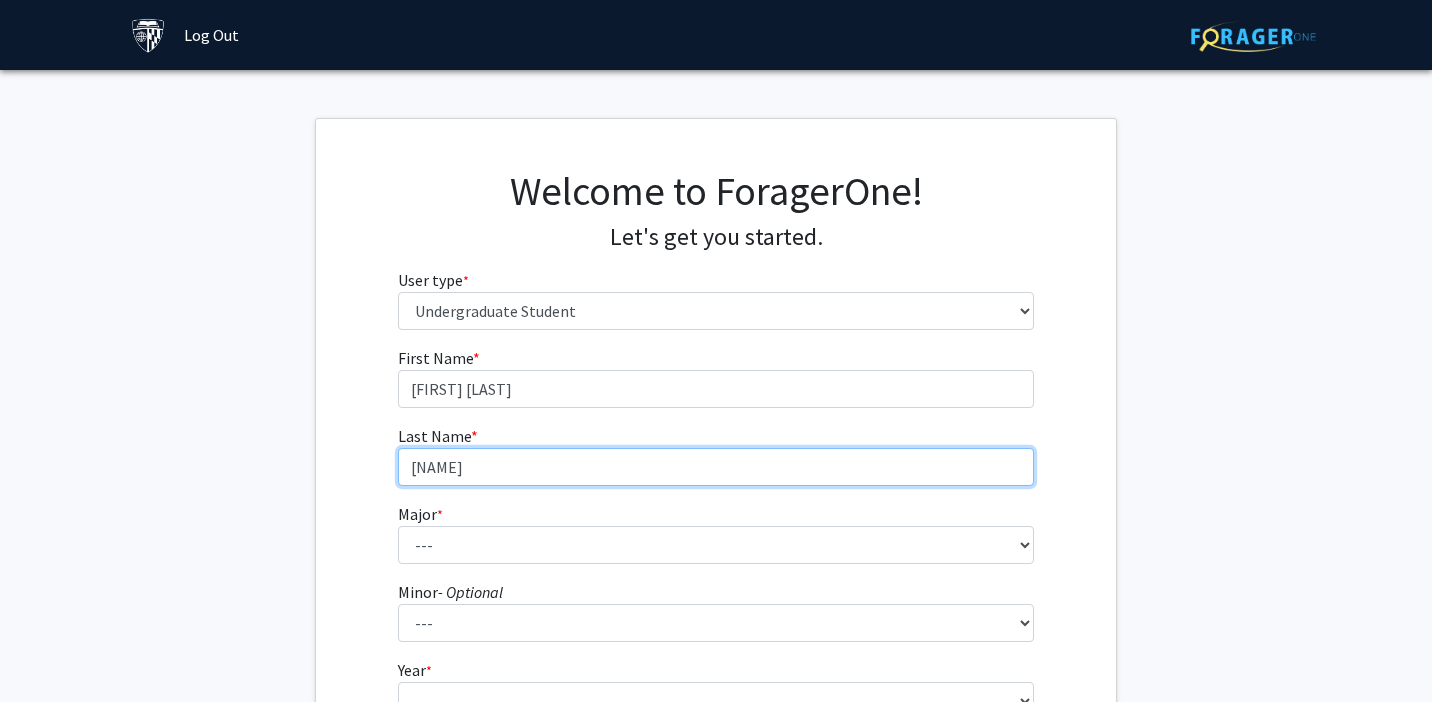 type on "Timbol" 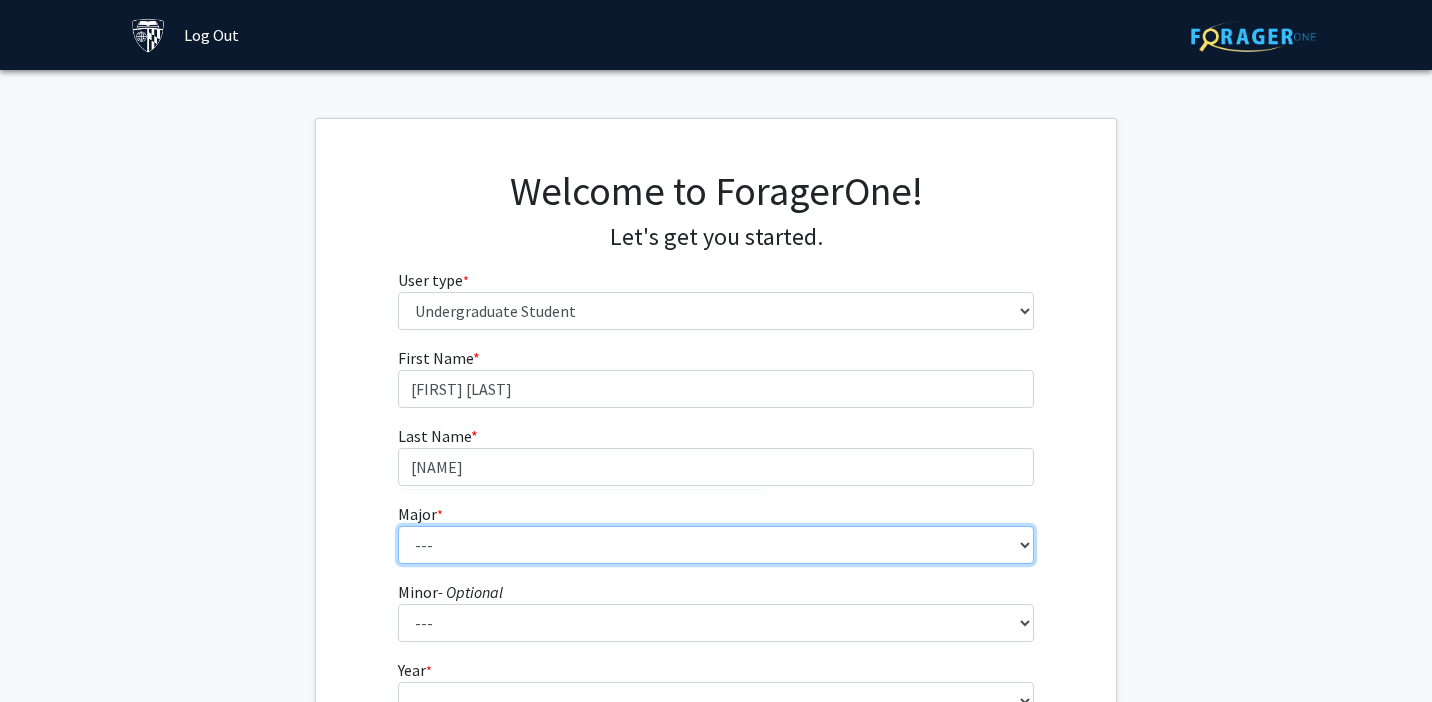 click on "---  Africana Studies   Anthropology   Applied Mathematics & Statistics   Archaeology   Behavioral Biology   Biology   Biomedical Engineering   Biophysics   Chemical & Biomolecular Engineering   Chemistry   Civil Engineering   Classics   Cognitive Science   Computer Engineering   Computer Science   Earth & Planetary Sciences   East Asian Studies   Economics   Electrical Engineering   Engineering Mechanics   English   Environmental Engineering   Environmental Science   Film & Media Studies   French   General Engineering   Geography   German   Global Environmental Change & Sustainability   History   History of Art   History of Science & Technology   Interdisciplinary Studies   International Studies   Italian   Latin American Studies   Materials Science & Engineering   Mathematics   Mechanical Engineering   Medicine, Science & the Humanities   Molecular & Cellular Biology   Music   Natural Sciences   Near Eastern Studies   Neuroscience   Philosophy   Physics   Political Science   Psychology   Romance Languages" at bounding box center (716, 545) 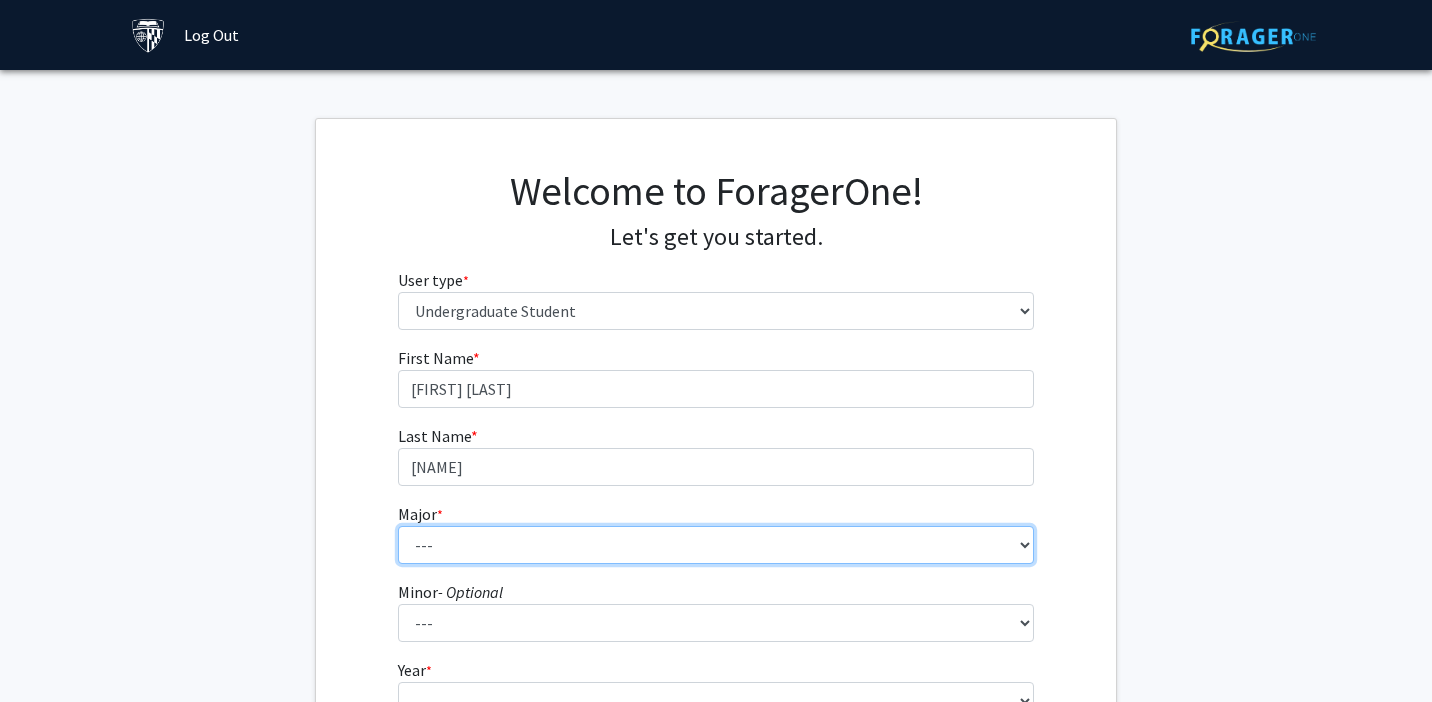select on "41: 55" 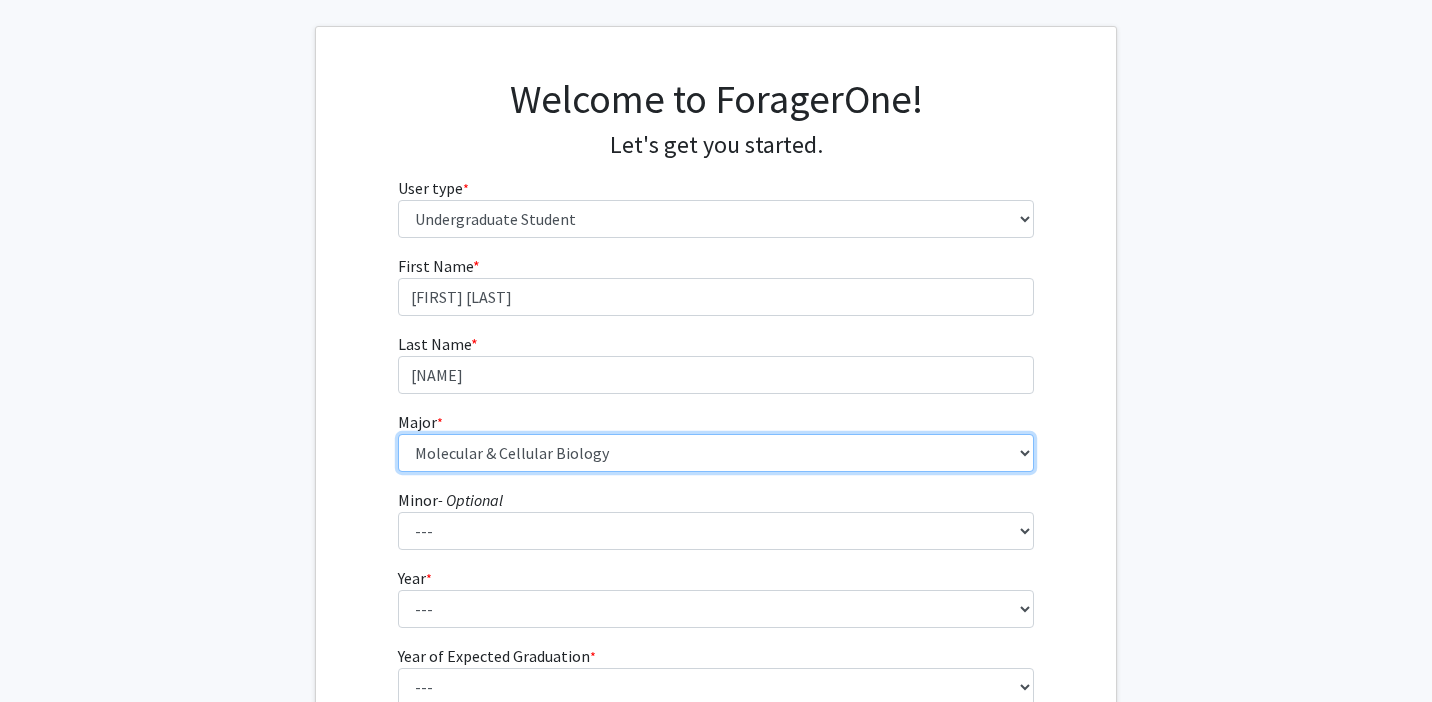 scroll, scrollTop: 94, scrollLeft: 0, axis: vertical 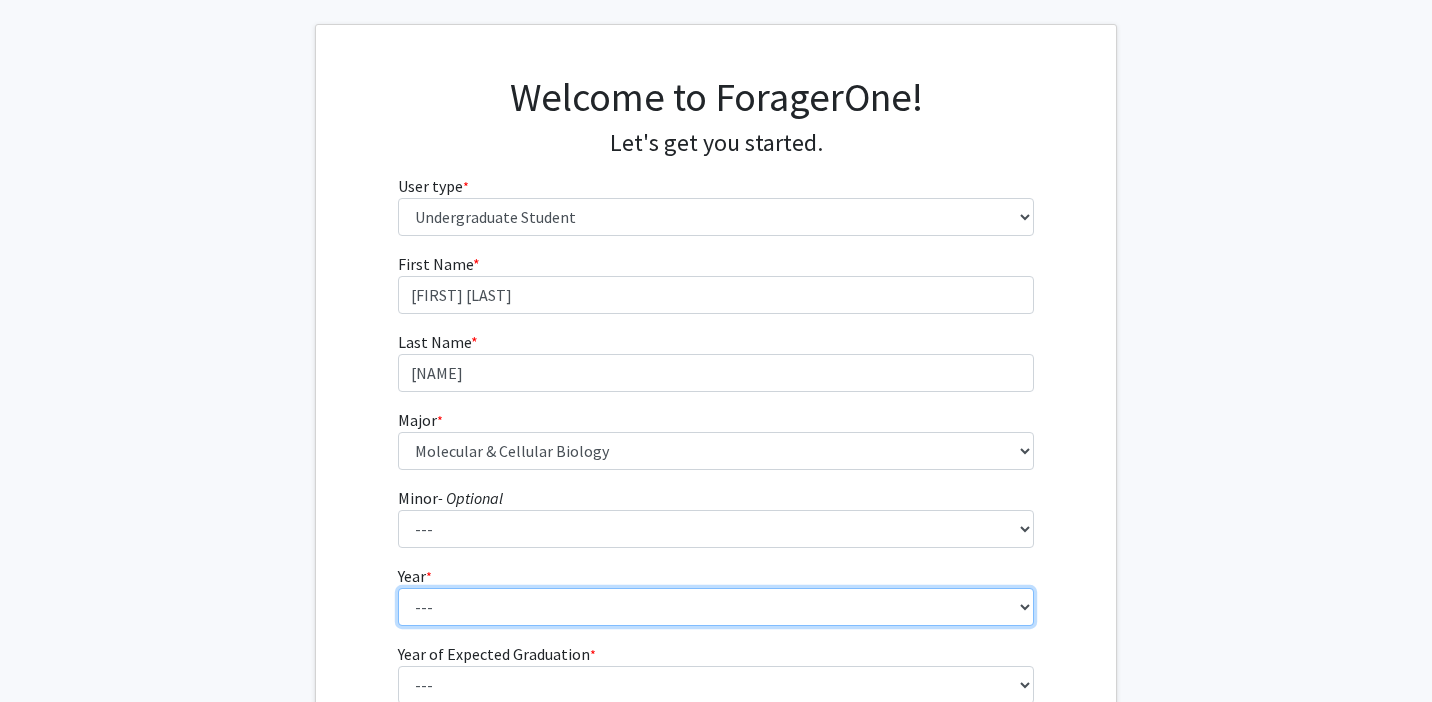 click on "---  First-year   Sophomore   Junior   Senior   Postbaccalaureate Certificate" at bounding box center [716, 607] 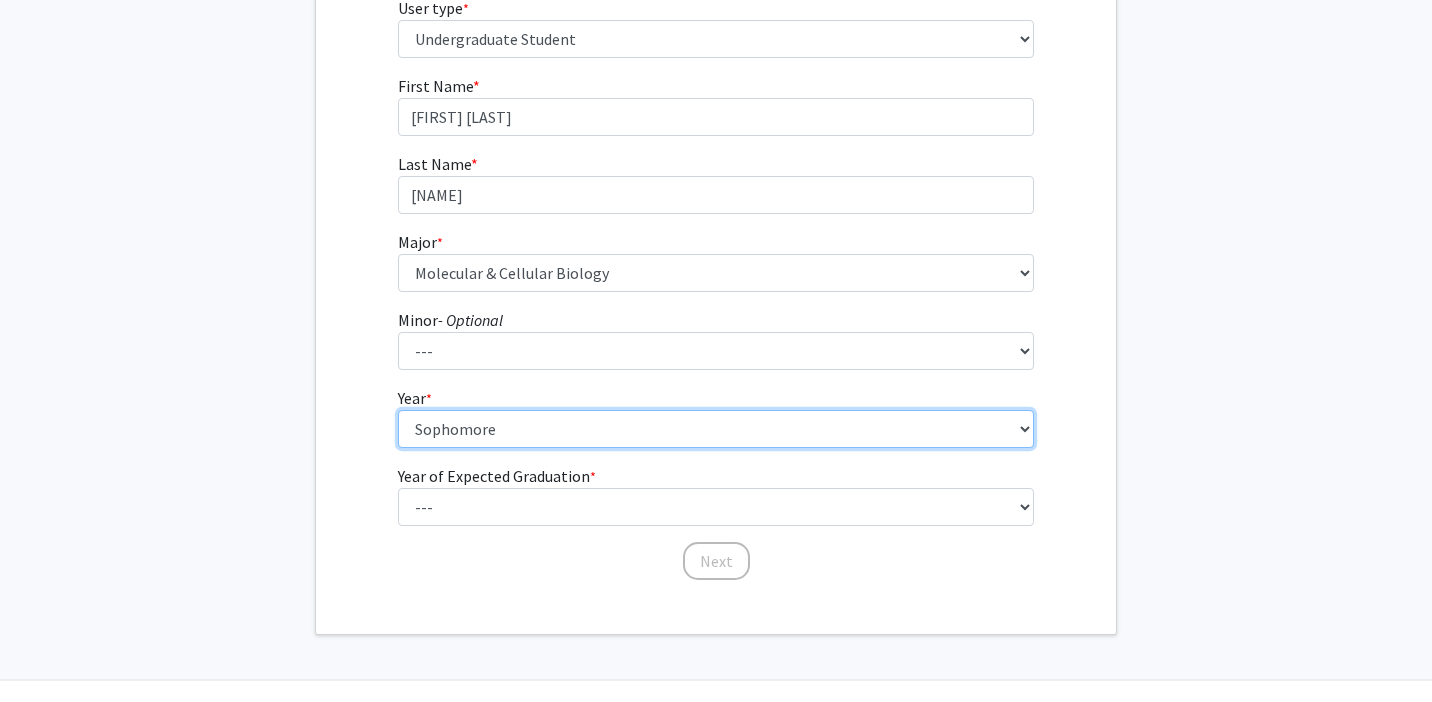 scroll, scrollTop: 321, scrollLeft: 0, axis: vertical 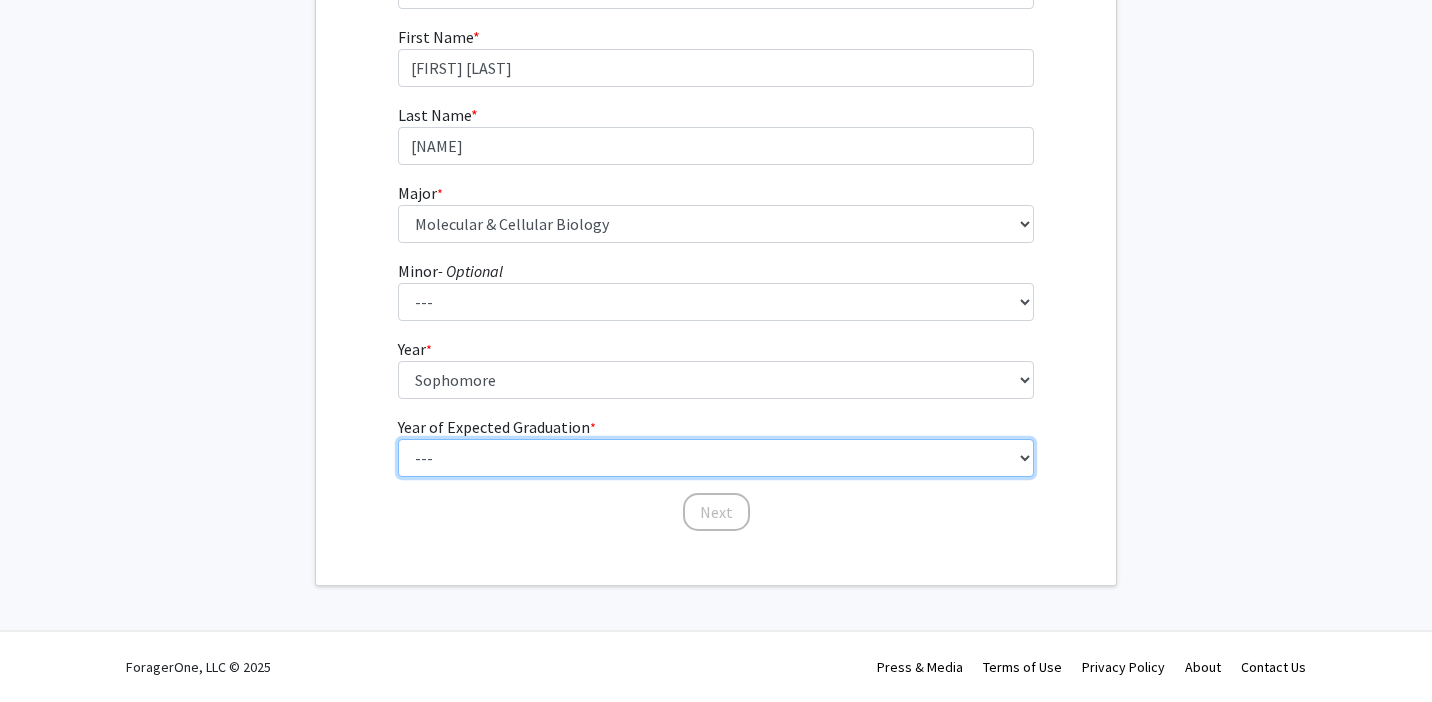click on "---  2025   2026   2027   2028   2029   2030   2031   2032   2033   2034" at bounding box center [716, 458] 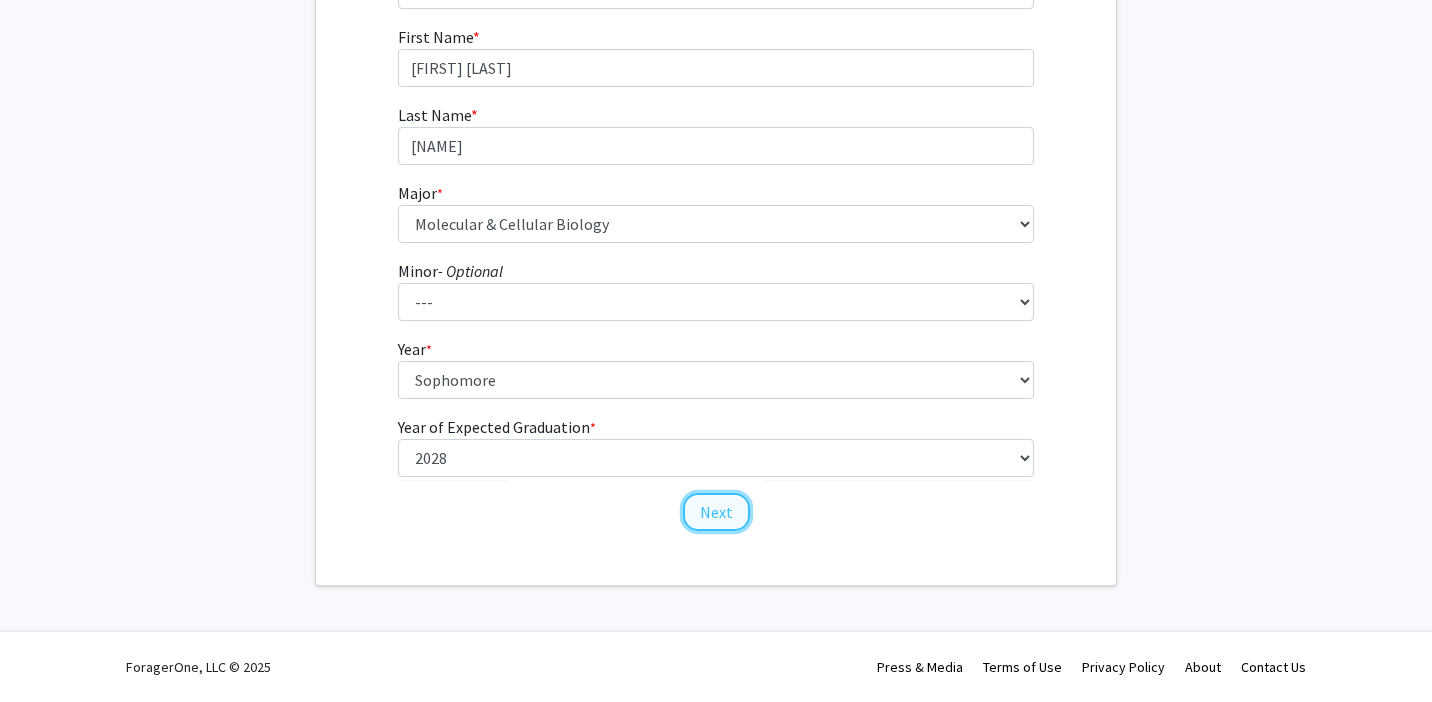 click on "Next" 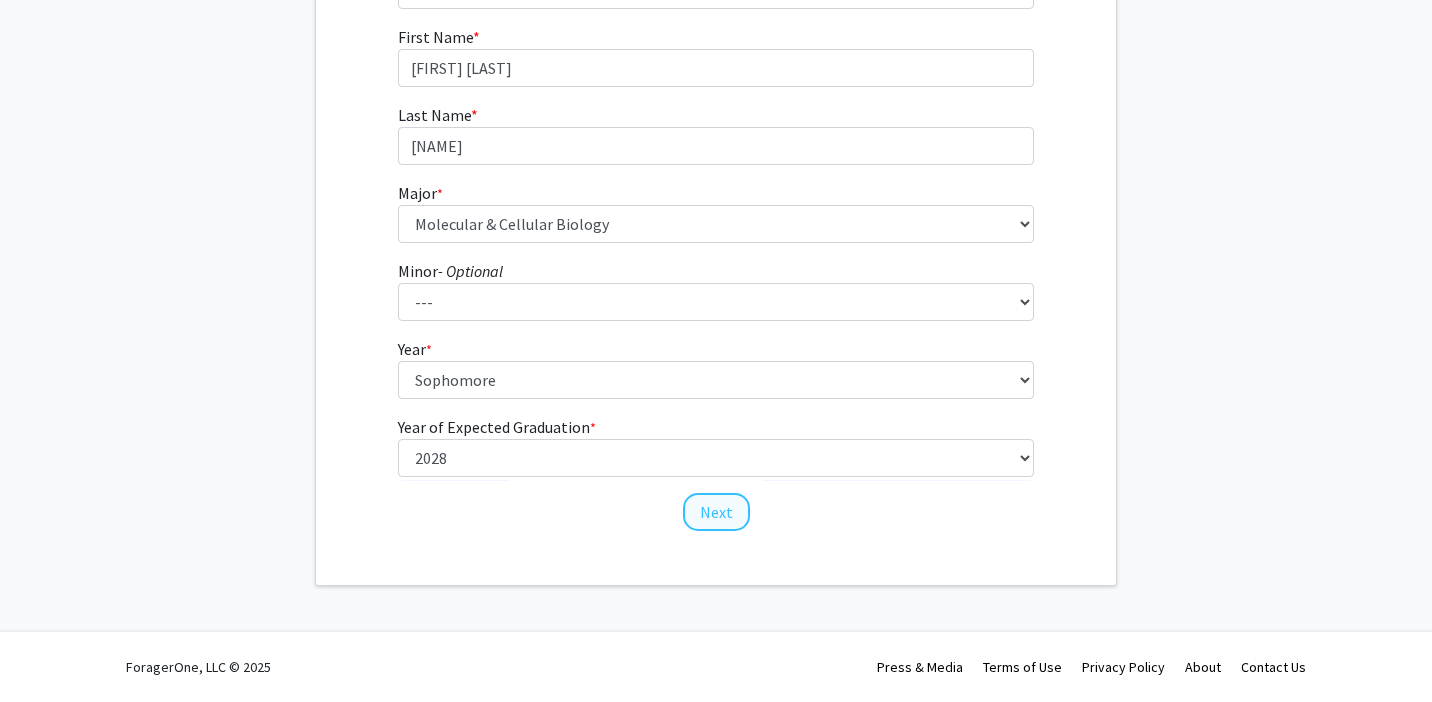scroll, scrollTop: 0, scrollLeft: 0, axis: both 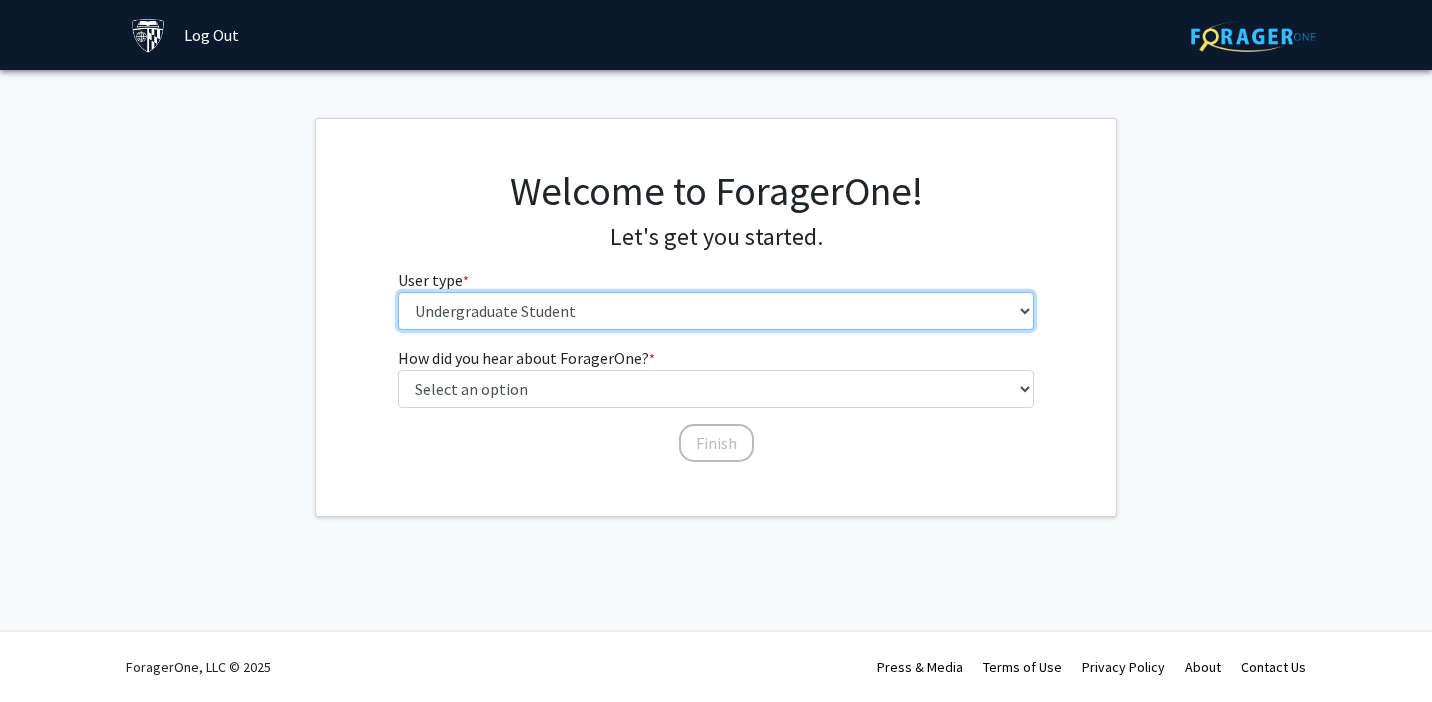 click on "Please tell us who you are  Undergraduate Student   Master's Student   Doctoral Candidate (PhD, MD, DMD, PharmD, etc.)   Postdoctoral Researcher / Research Staff / Medical Resident / Medical Fellow   Faculty   Administrative Staff" at bounding box center [716, 311] 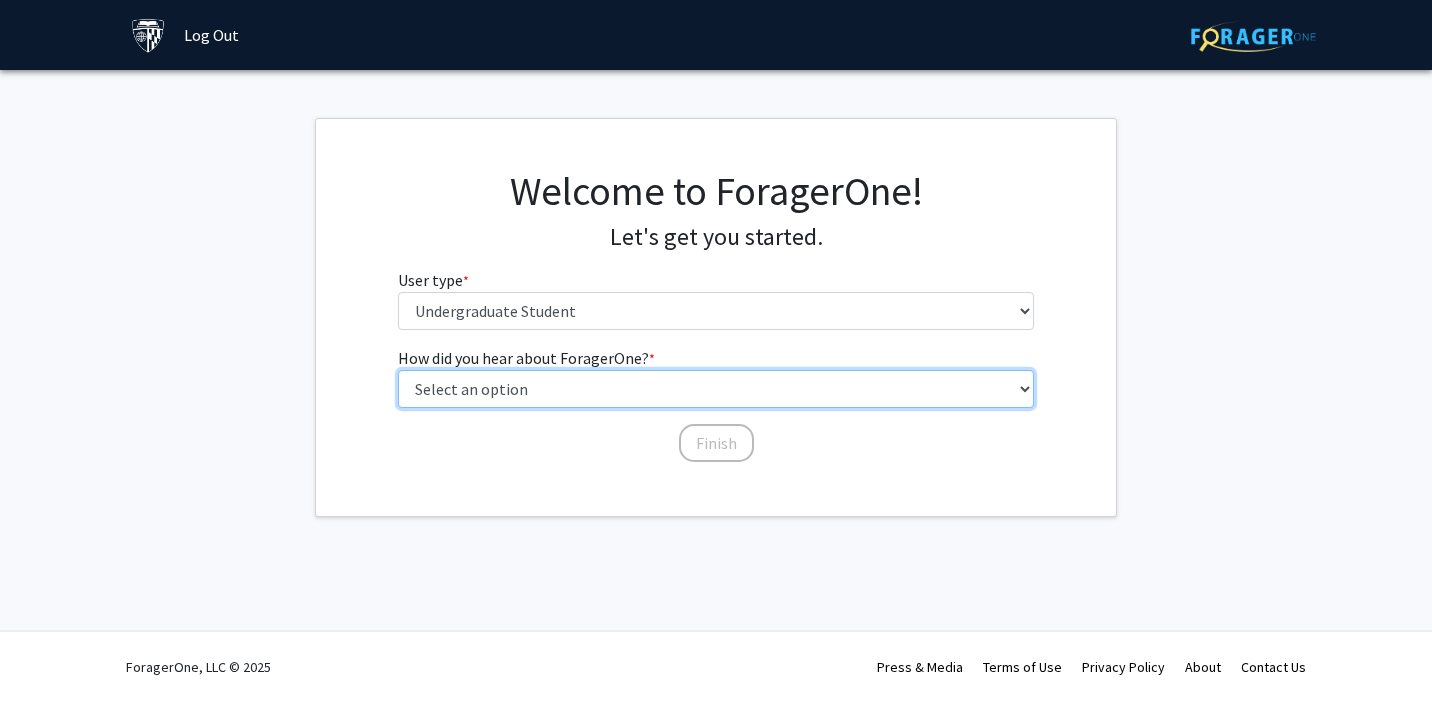 click on "Select an option  Peer/student recommendation   Faculty/staff recommendation   University website   University email or newsletter   Other" at bounding box center (716, 389) 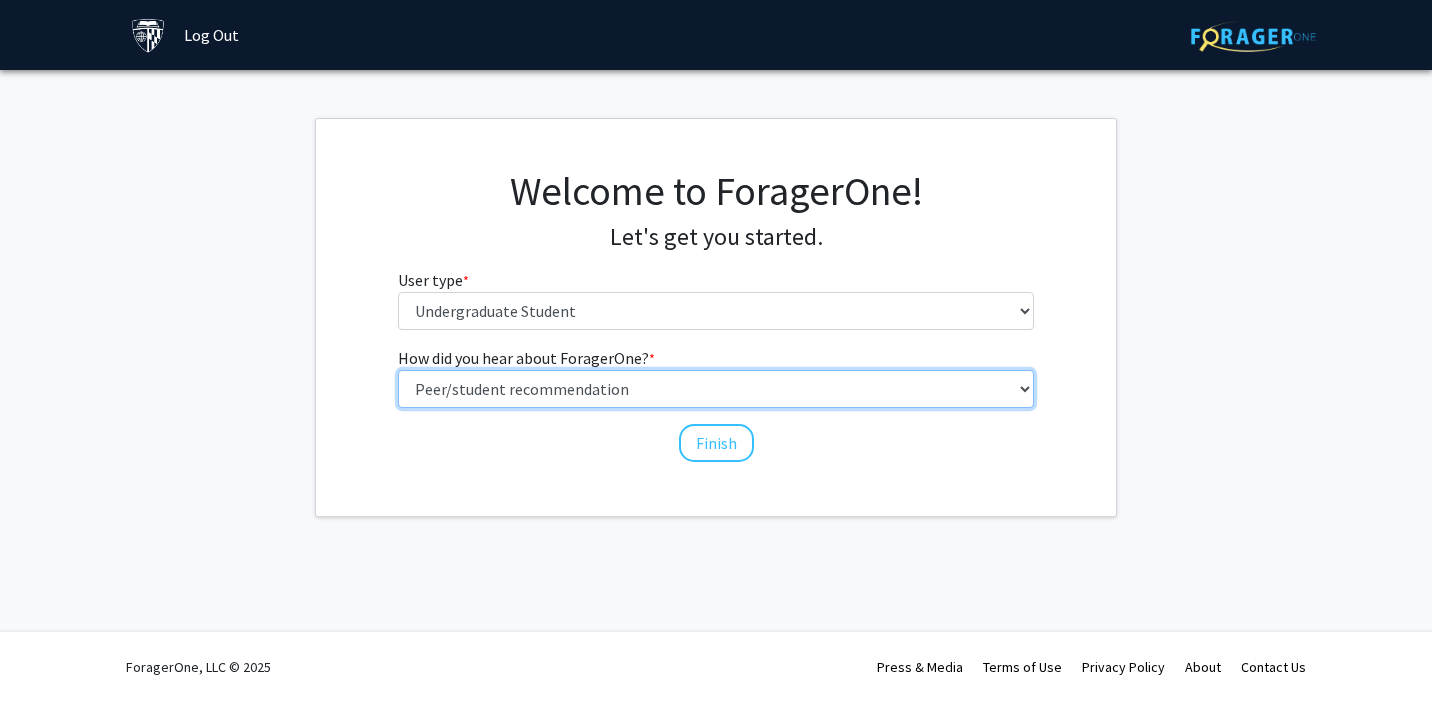 click on "Select an option  Peer/student recommendation   Faculty/staff recommendation   University website   University email or newsletter   Other" at bounding box center [716, 389] 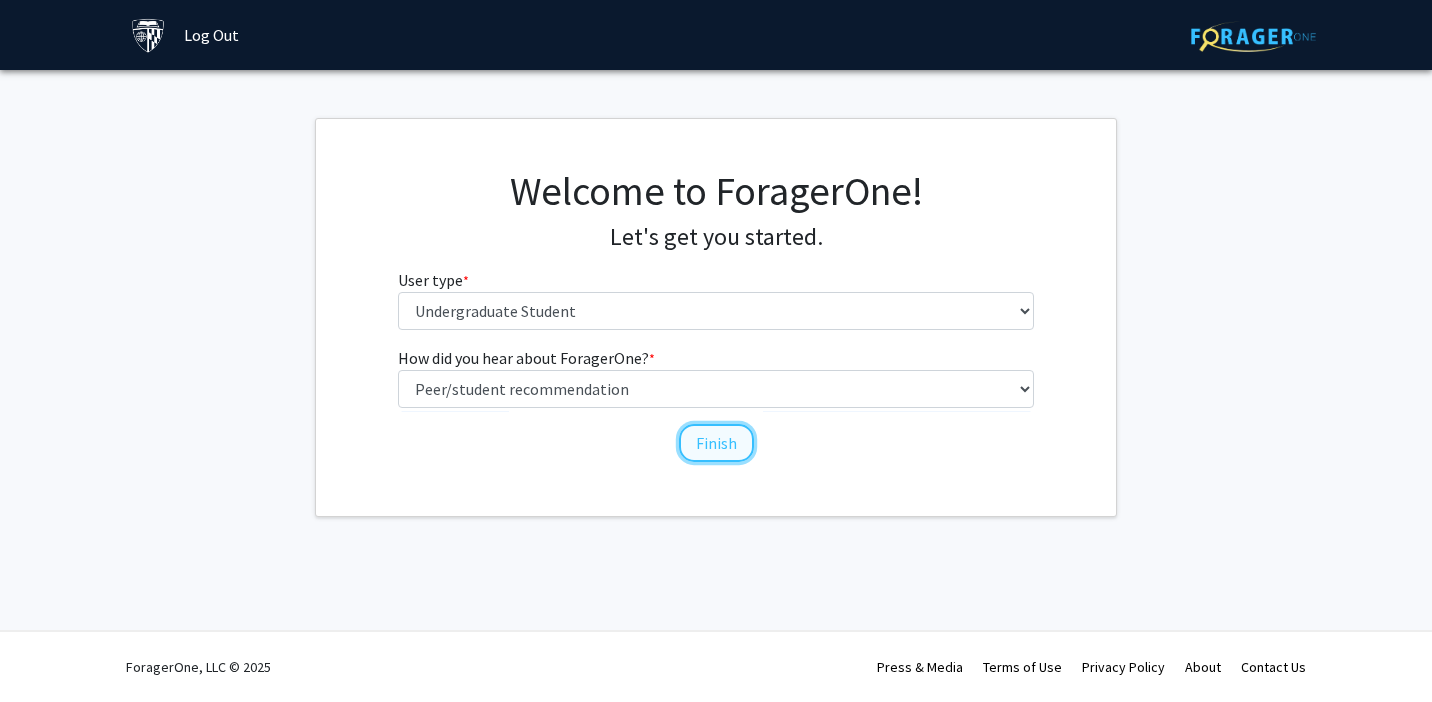 click on "Finish" 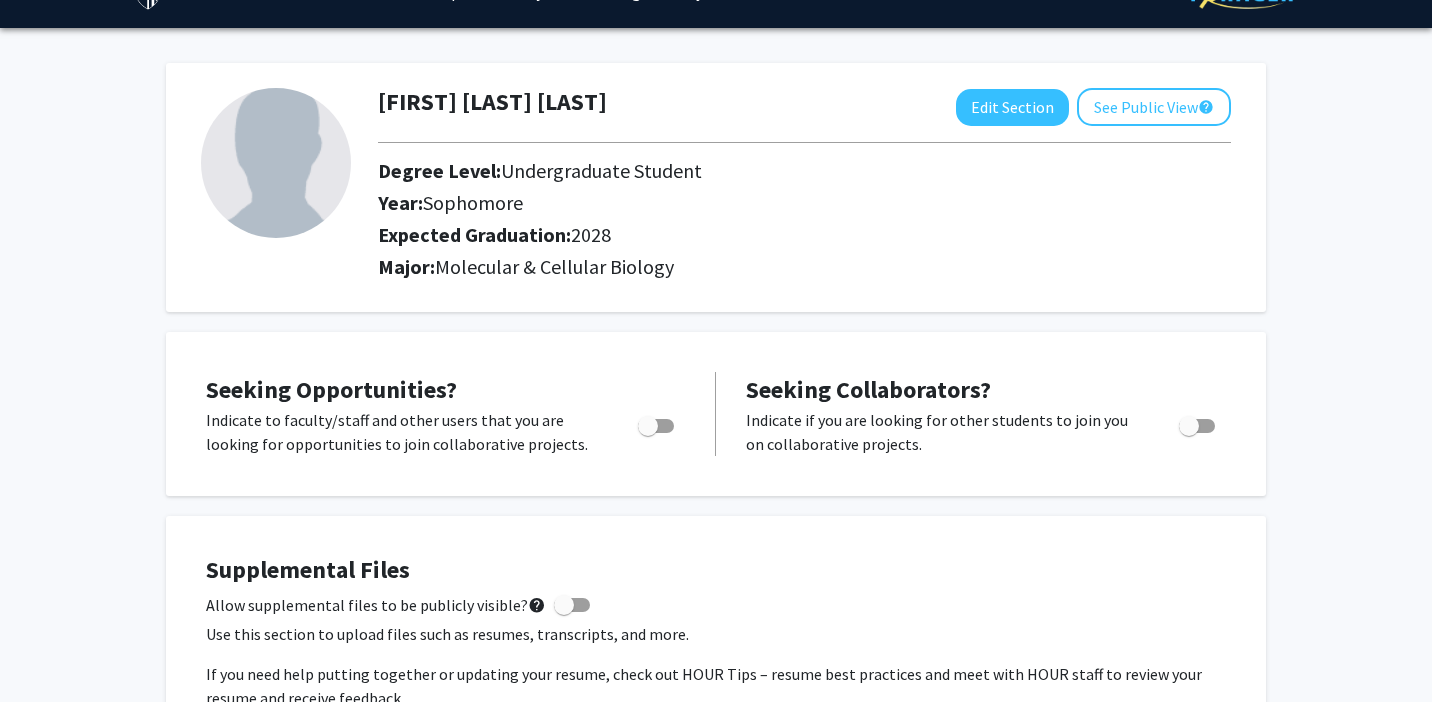 scroll, scrollTop: 0, scrollLeft: 0, axis: both 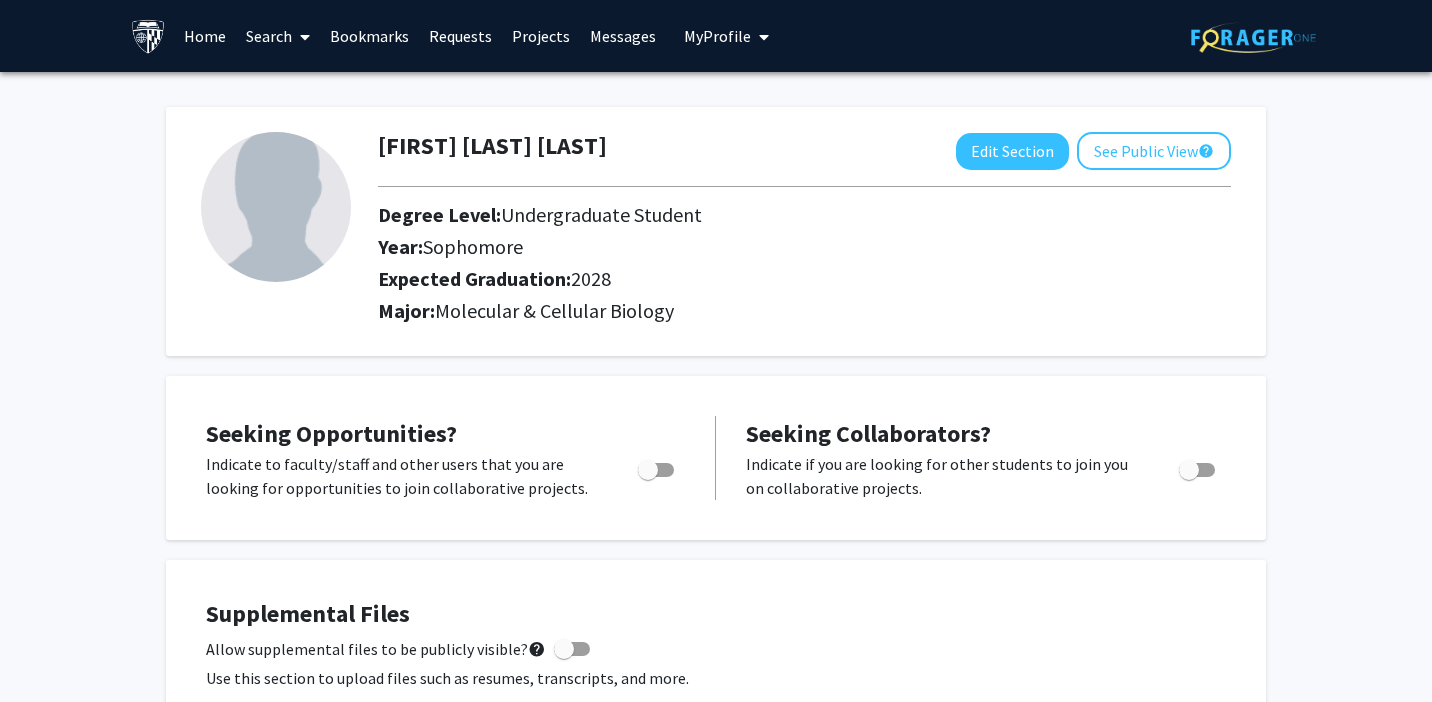 click on "Search" at bounding box center [278, 36] 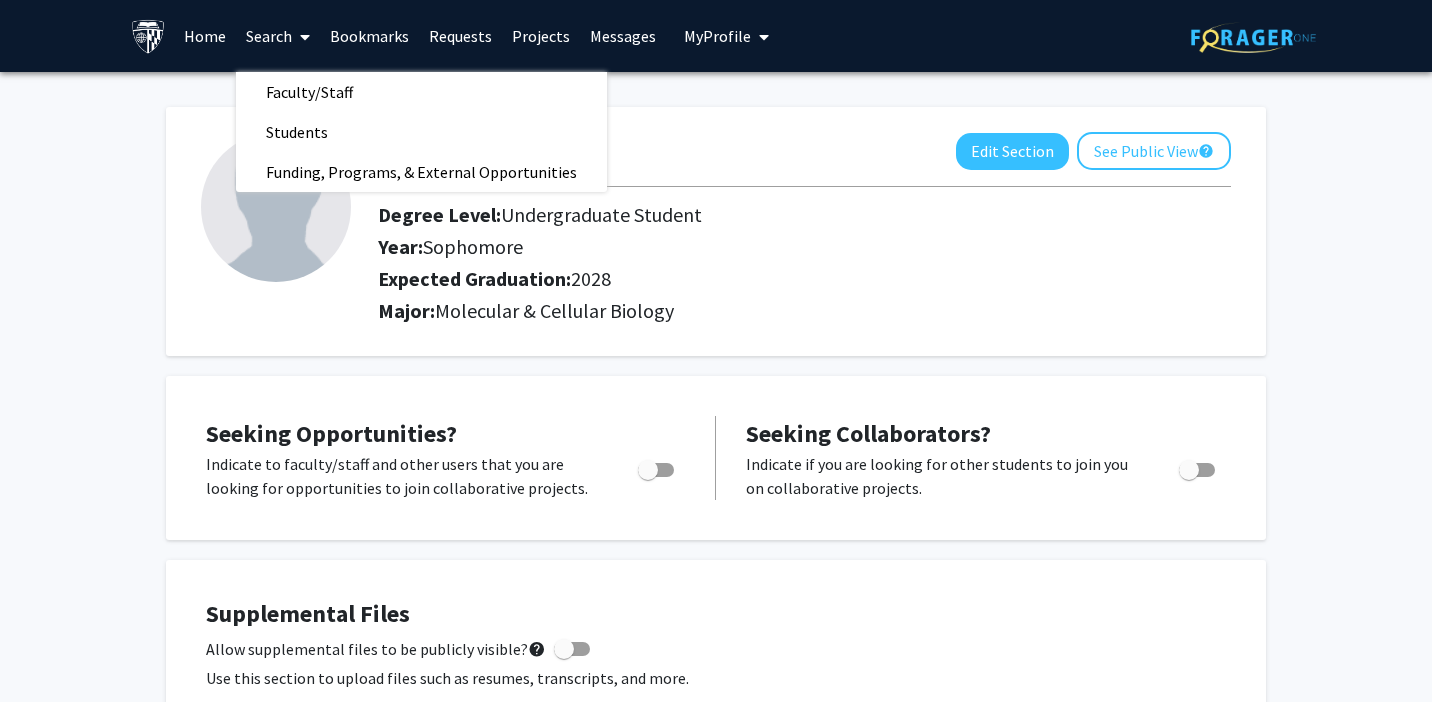 click on "Home" at bounding box center (205, 36) 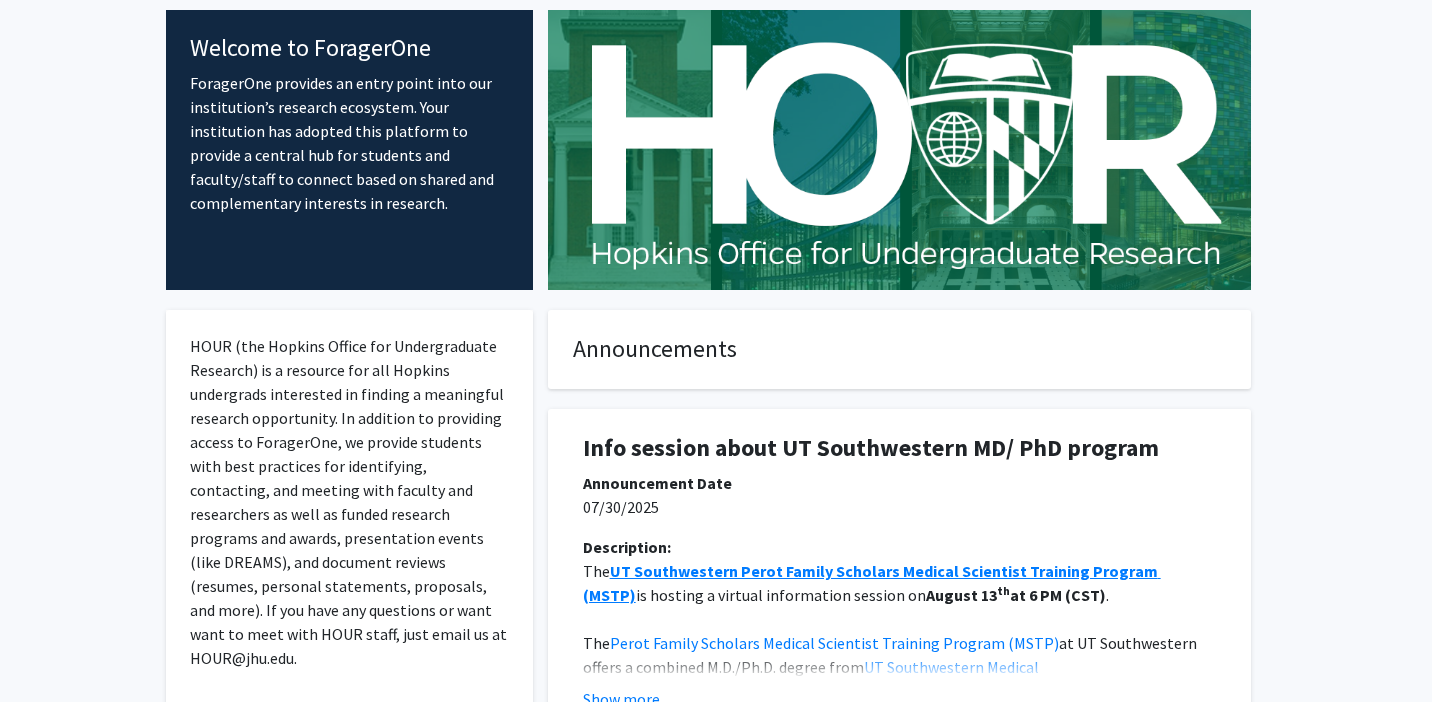 scroll, scrollTop: 0, scrollLeft: 0, axis: both 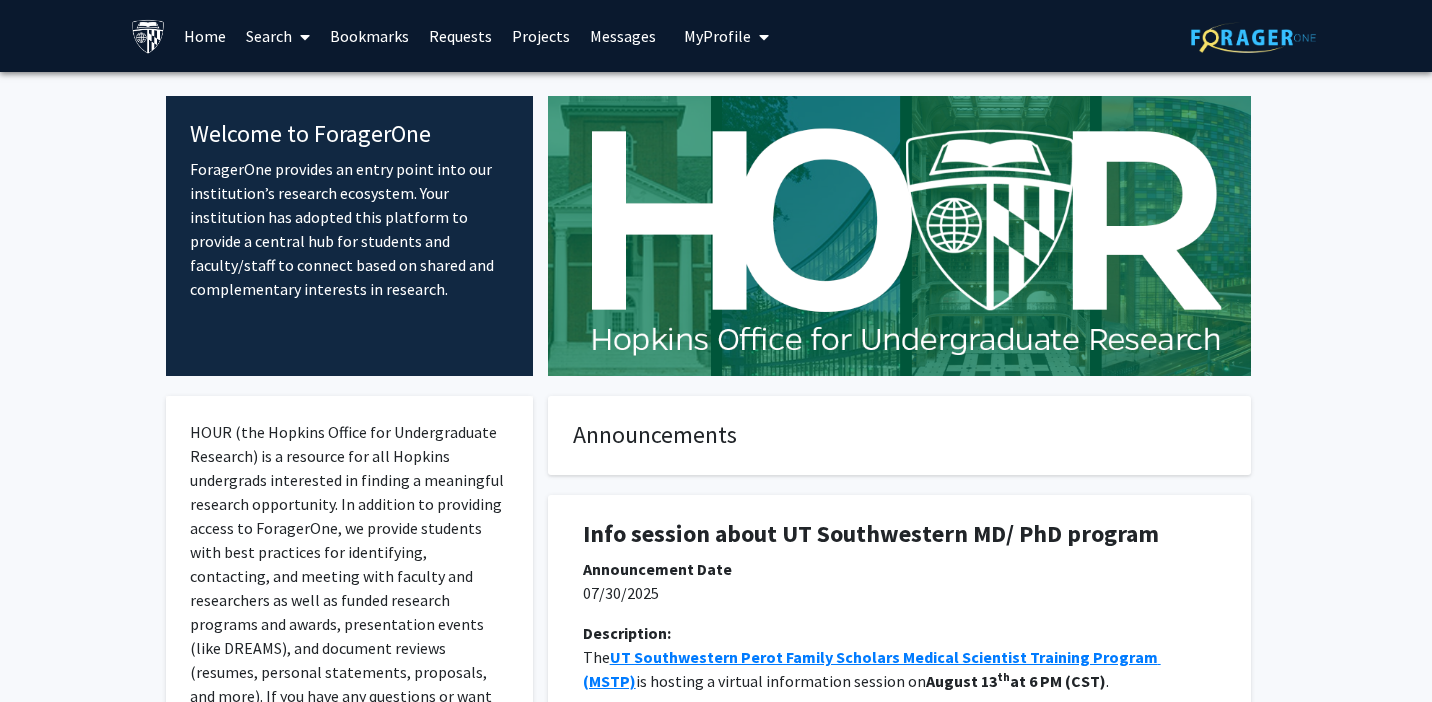 click on "Search" at bounding box center [278, 36] 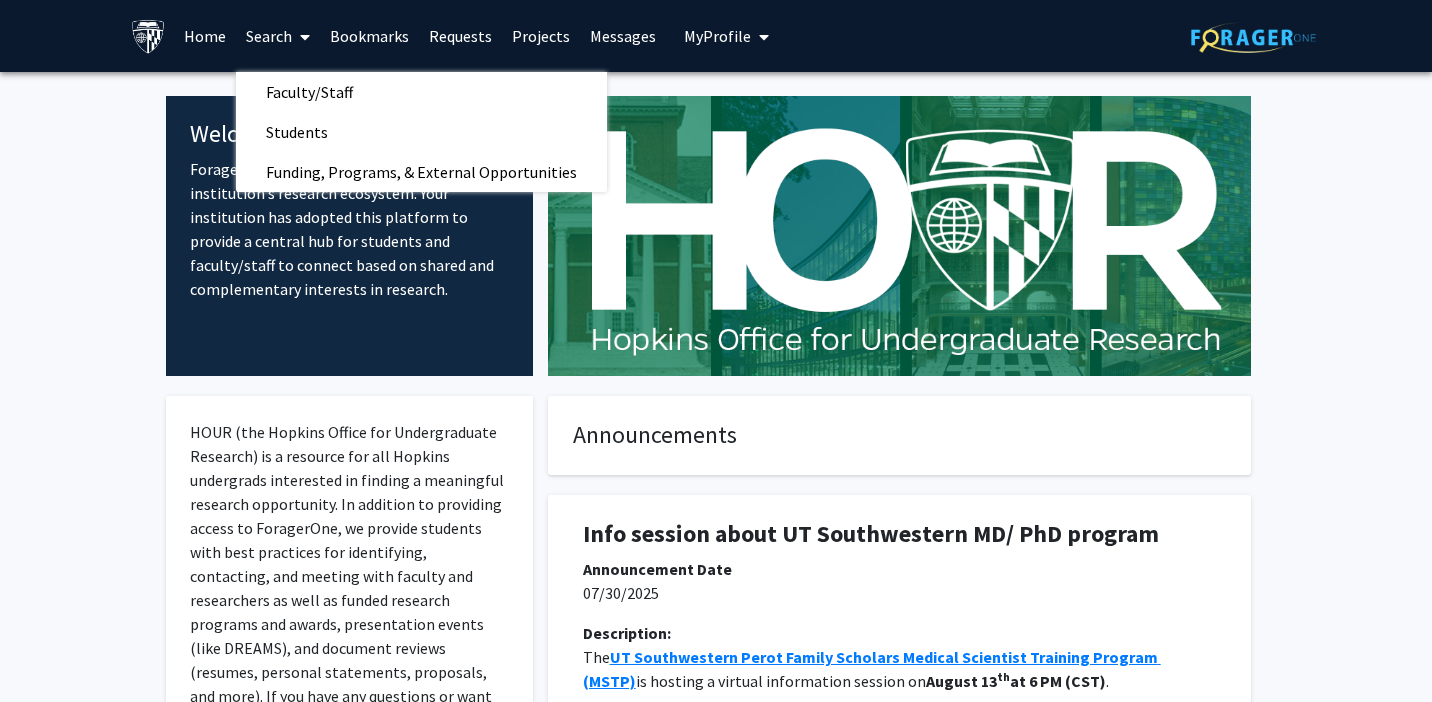 click on "Faculty/Staff Students Funding, Programs, & External Opportunities" at bounding box center (421, 132) 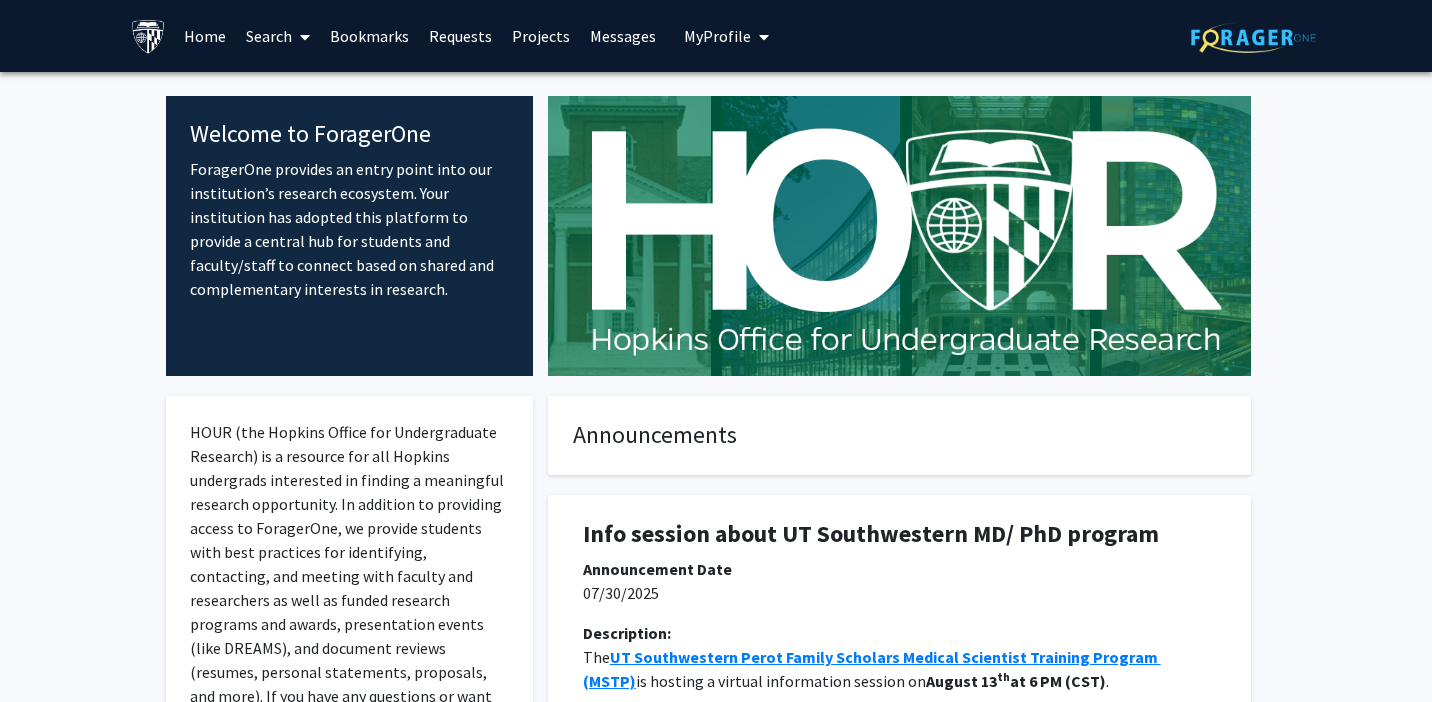 click on "Search" at bounding box center (278, 36) 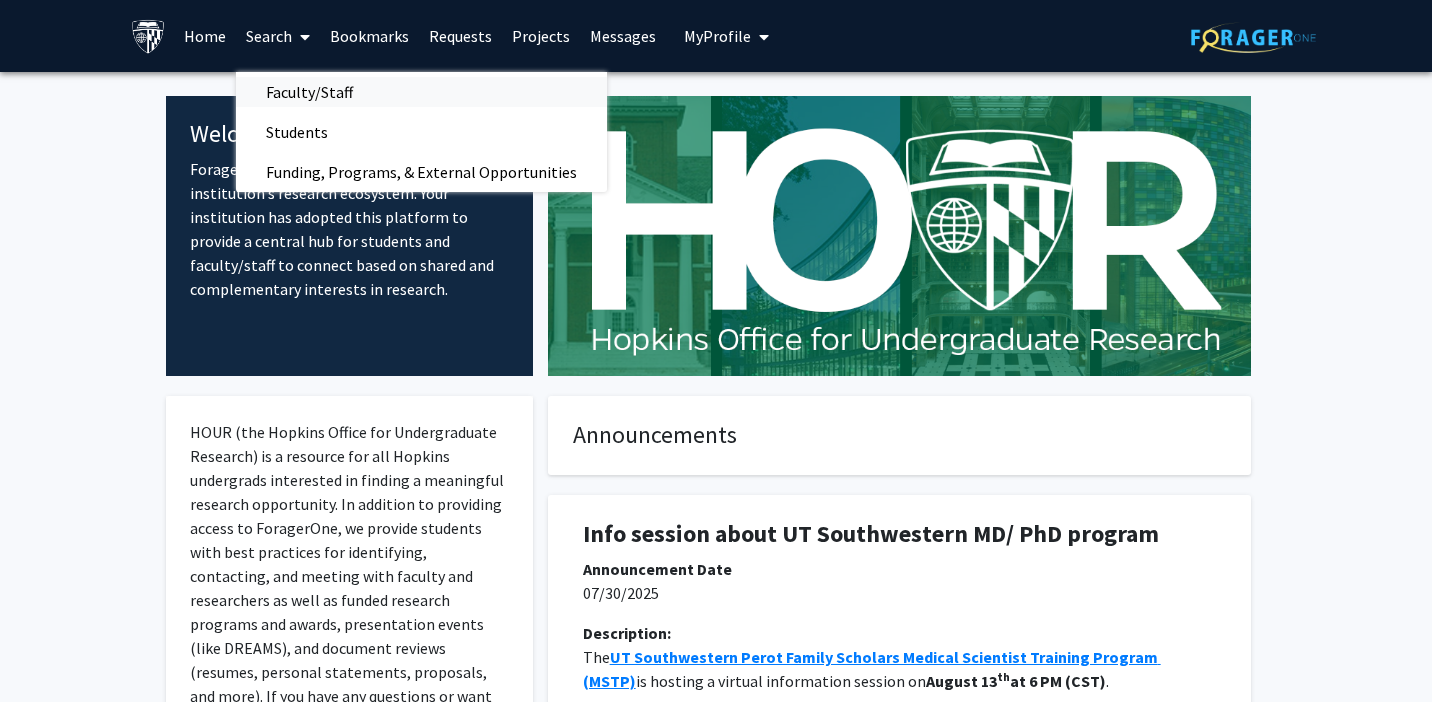 click on "Faculty/Staff" at bounding box center (309, 92) 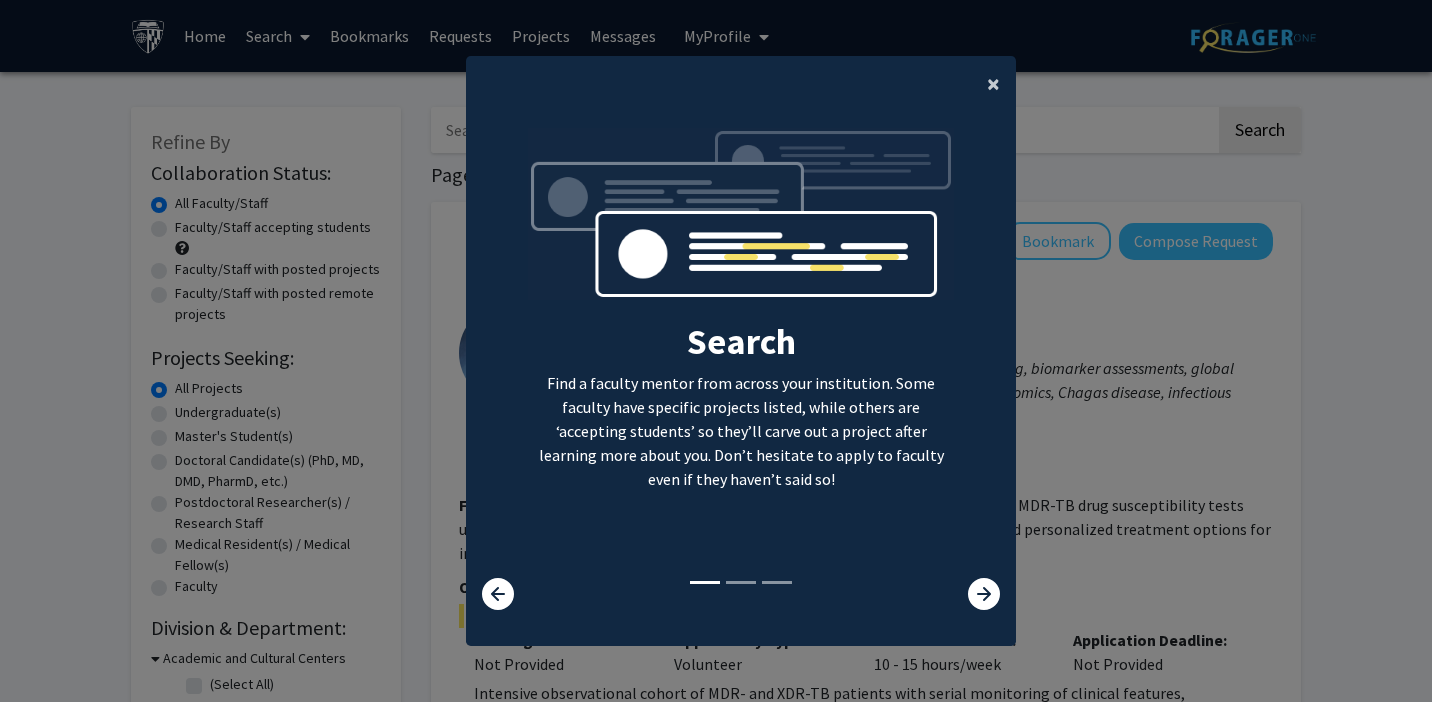click on "×" 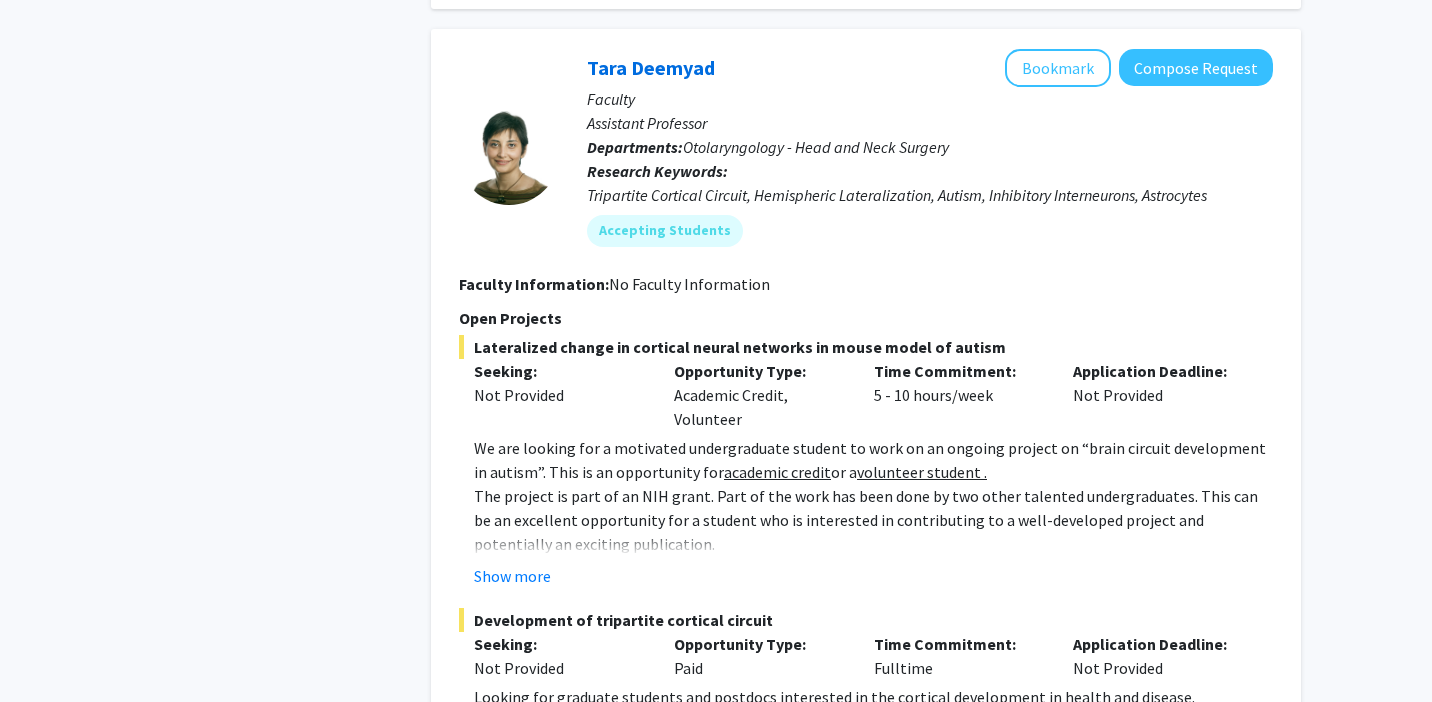 scroll, scrollTop: 2414, scrollLeft: 0, axis: vertical 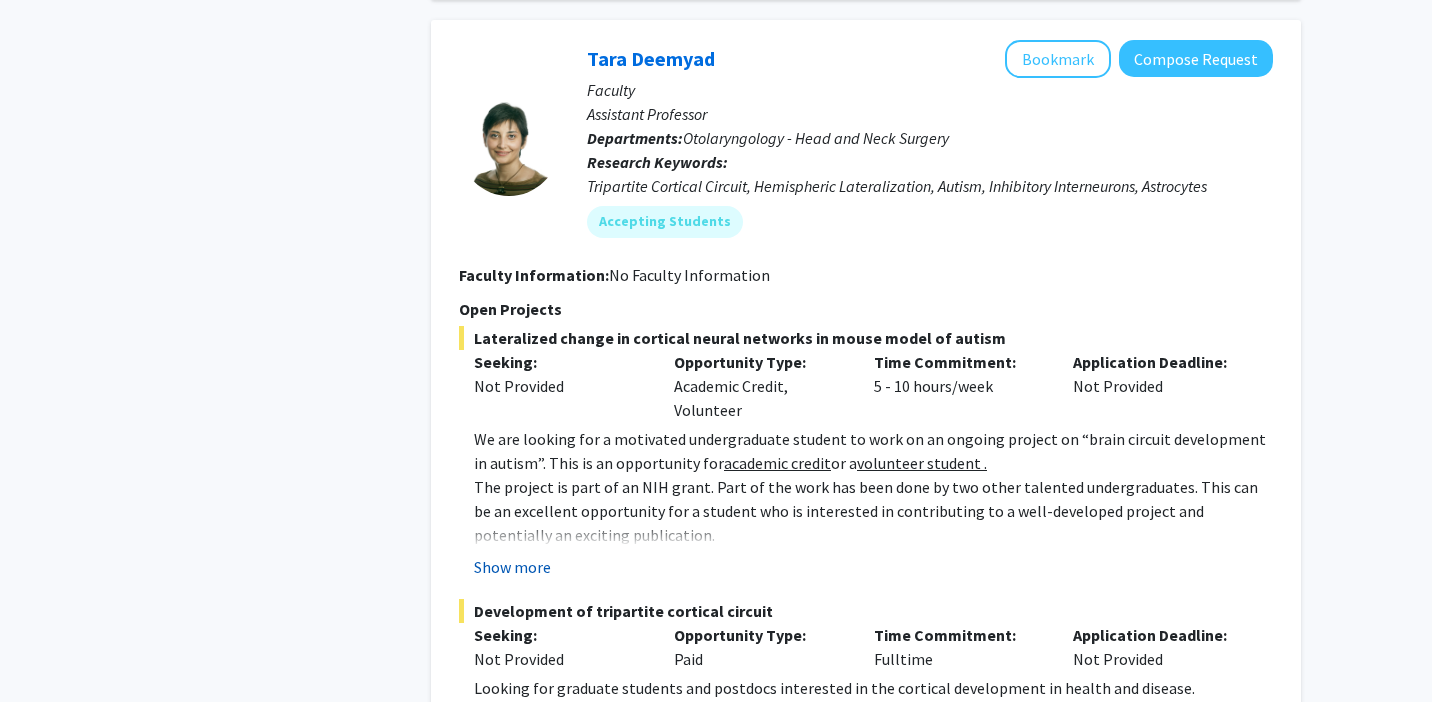 click on "Show more" 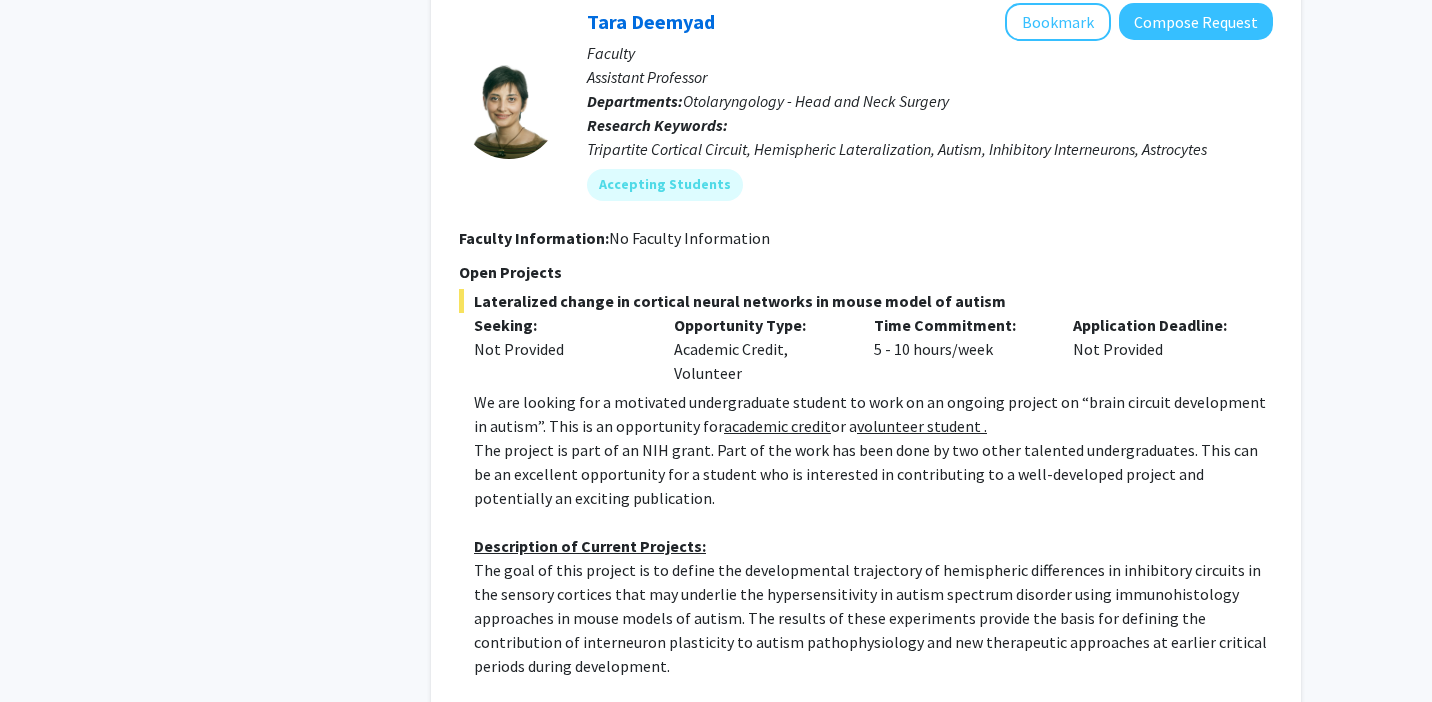 scroll, scrollTop: 2456, scrollLeft: 0, axis: vertical 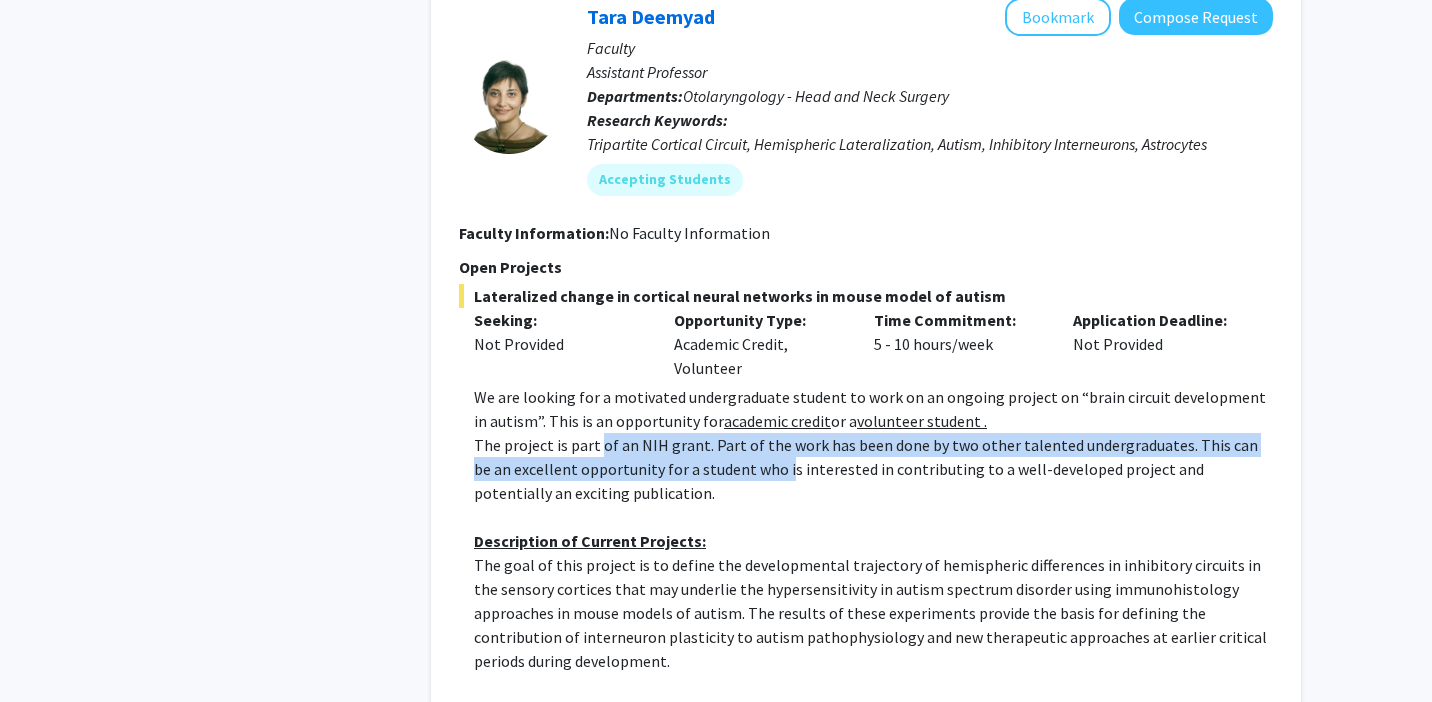 drag, startPoint x: 598, startPoint y: 400, endPoint x: 746, endPoint y: 420, distance: 149.34523 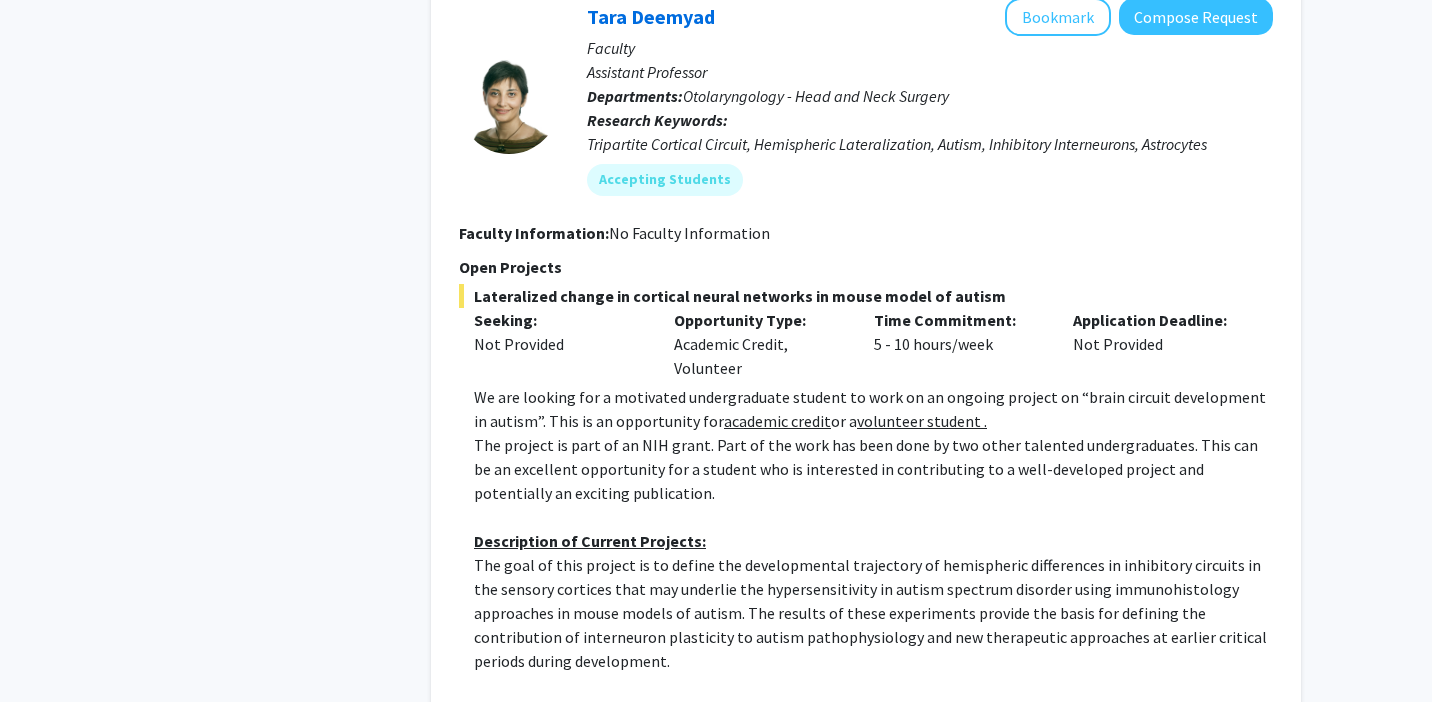 drag, startPoint x: 761, startPoint y: 440, endPoint x: 766, endPoint y: 453, distance: 13.928389 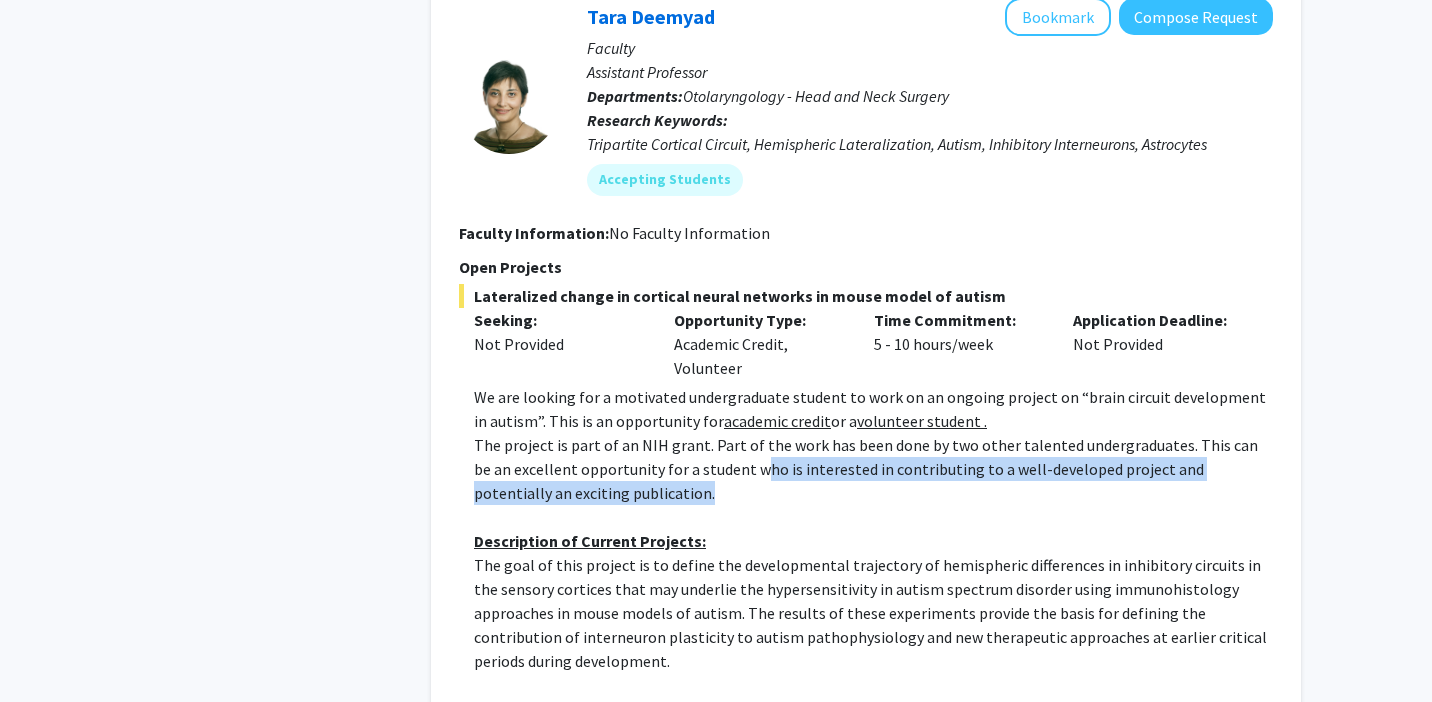 drag, startPoint x: 722, startPoint y: 436, endPoint x: 715, endPoint y: 428, distance: 10.630146 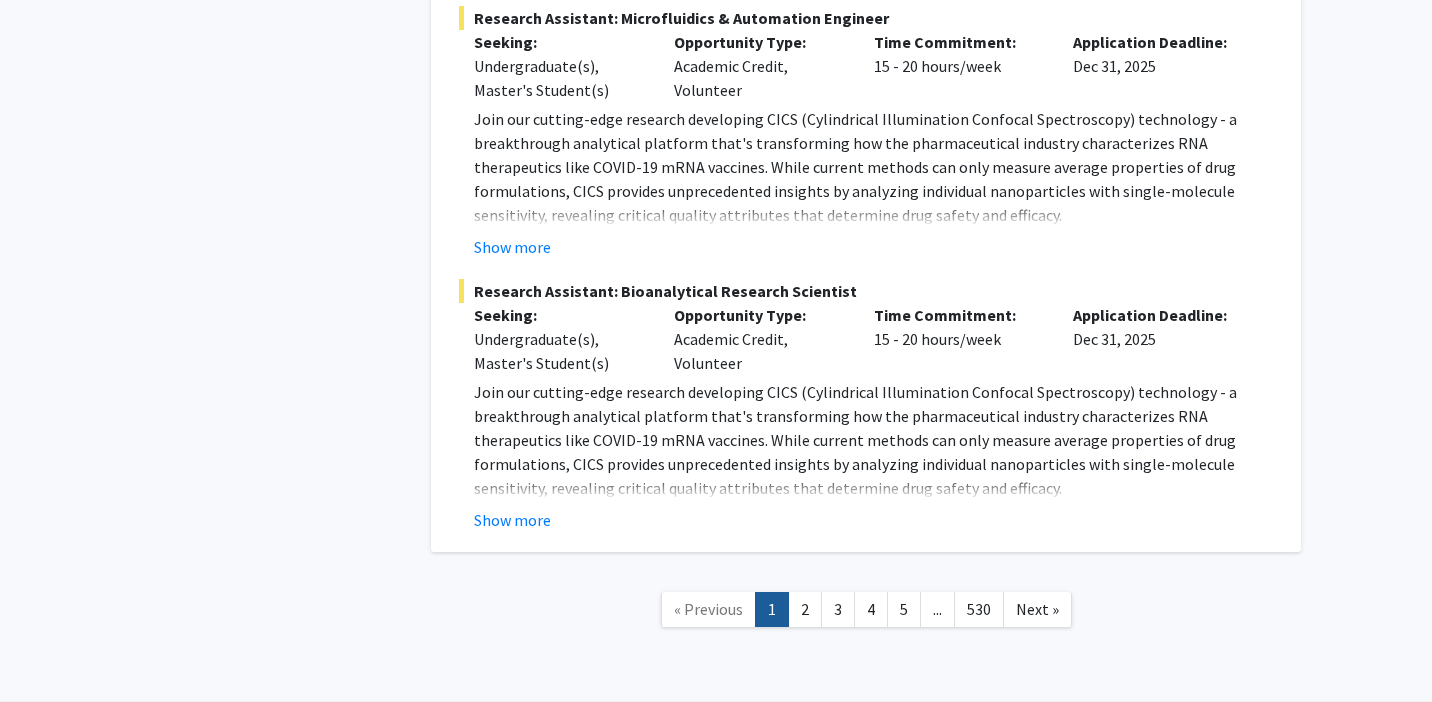 scroll, scrollTop: 9659, scrollLeft: 0, axis: vertical 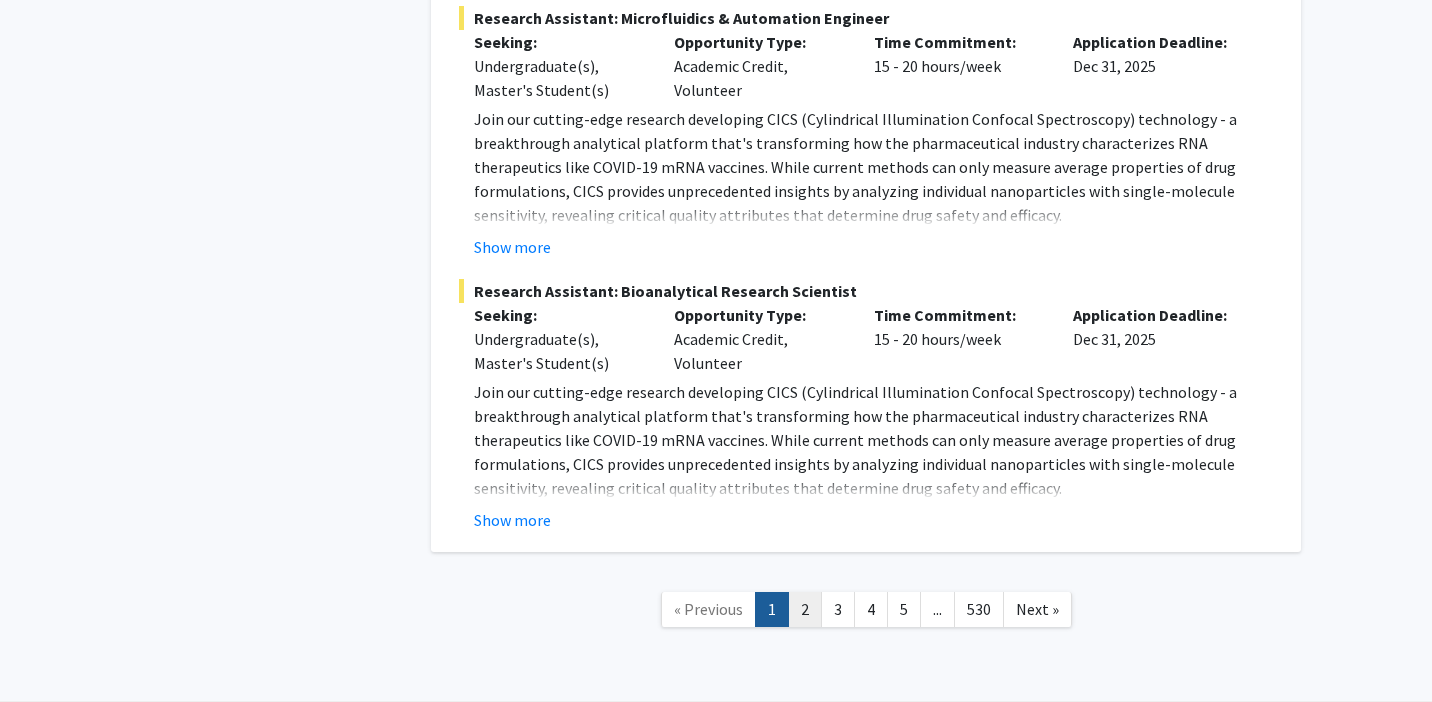 click on "2" 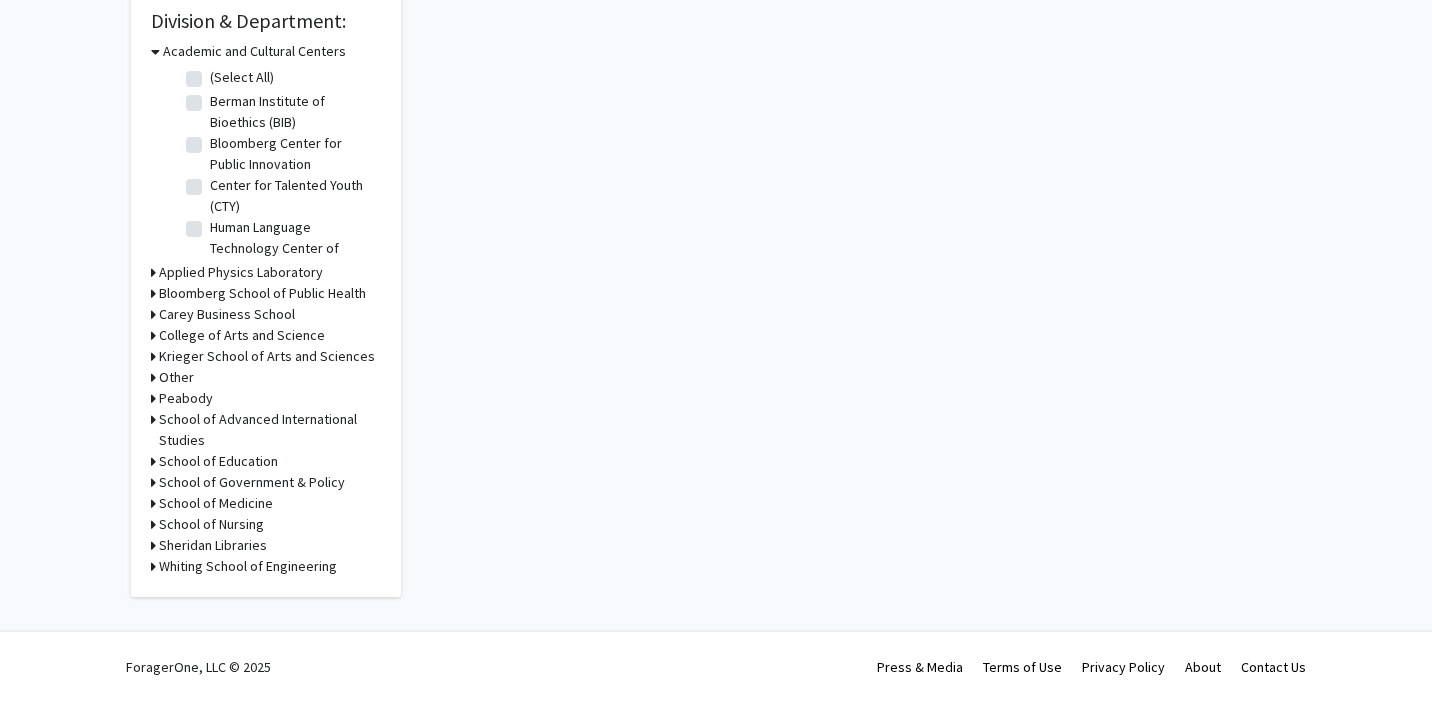 scroll, scrollTop: 0, scrollLeft: 0, axis: both 